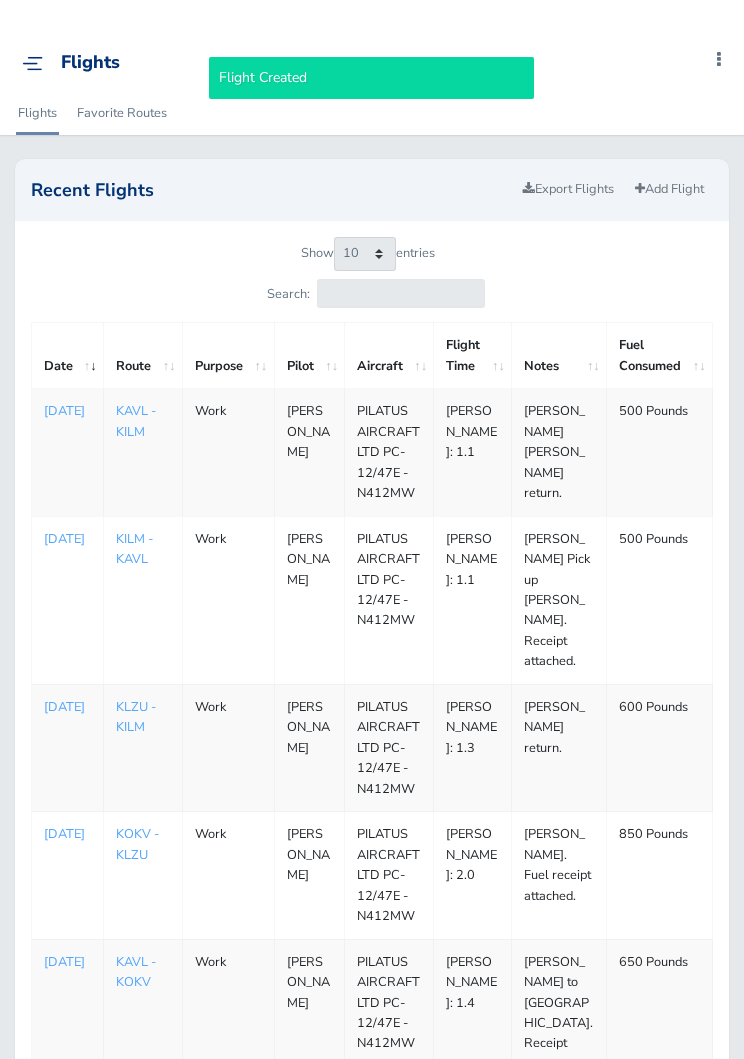 scroll, scrollTop: 0, scrollLeft: 0, axis: both 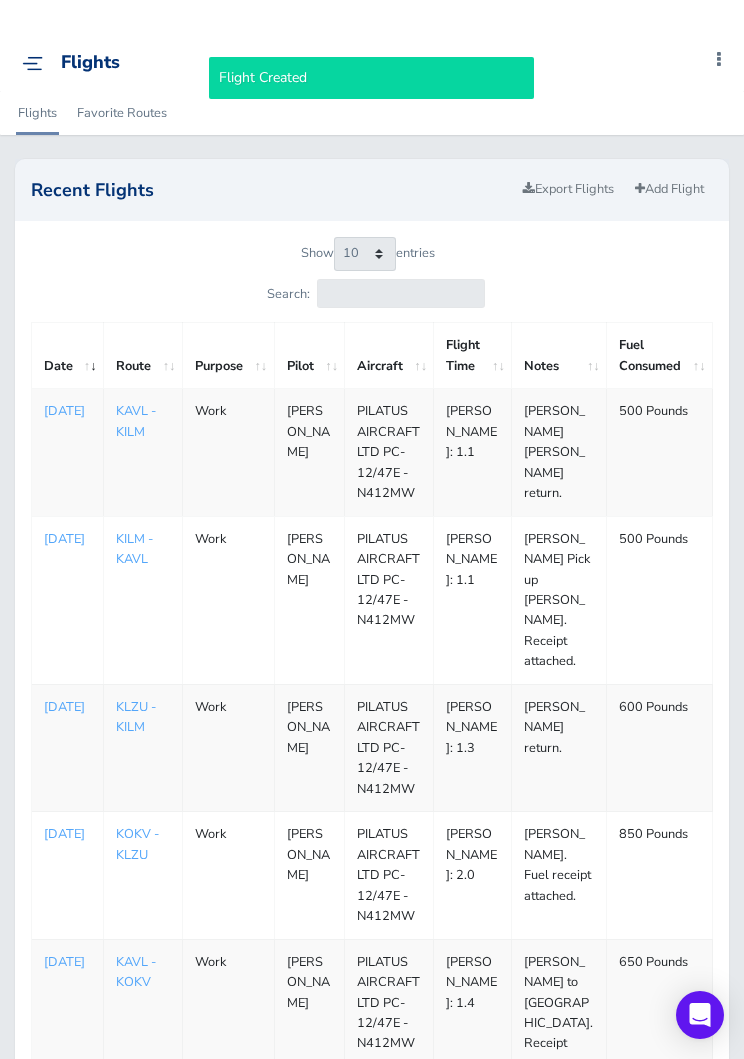 click on "Add Flight" at bounding box center (669, 189) 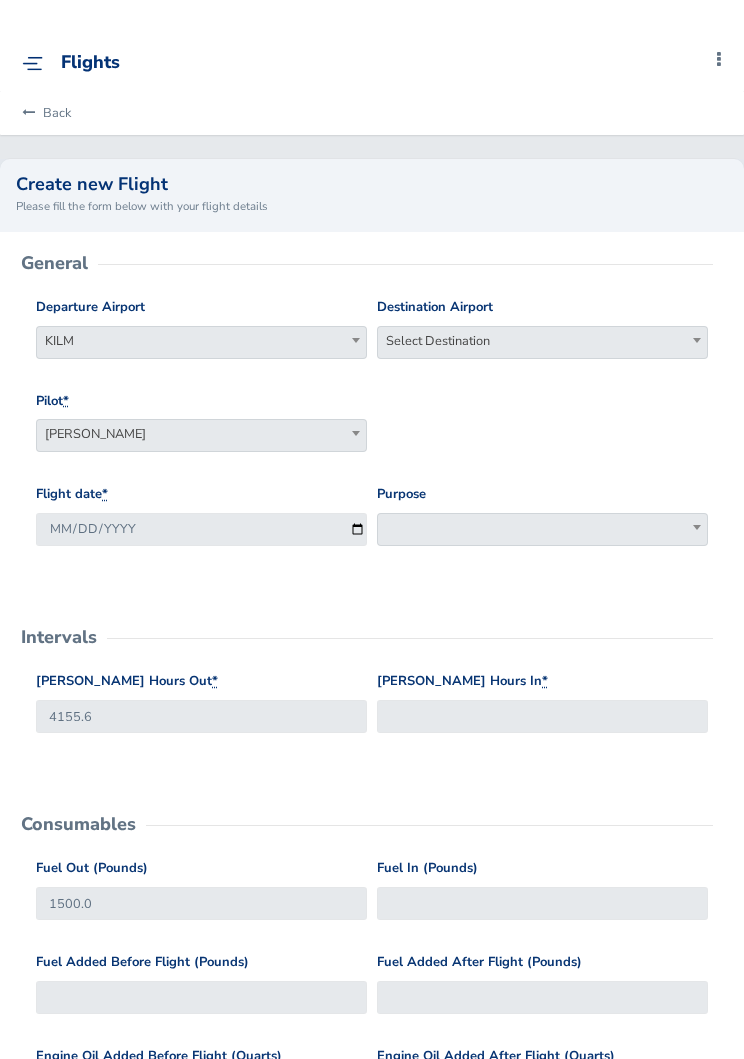 scroll, scrollTop: 0, scrollLeft: 0, axis: both 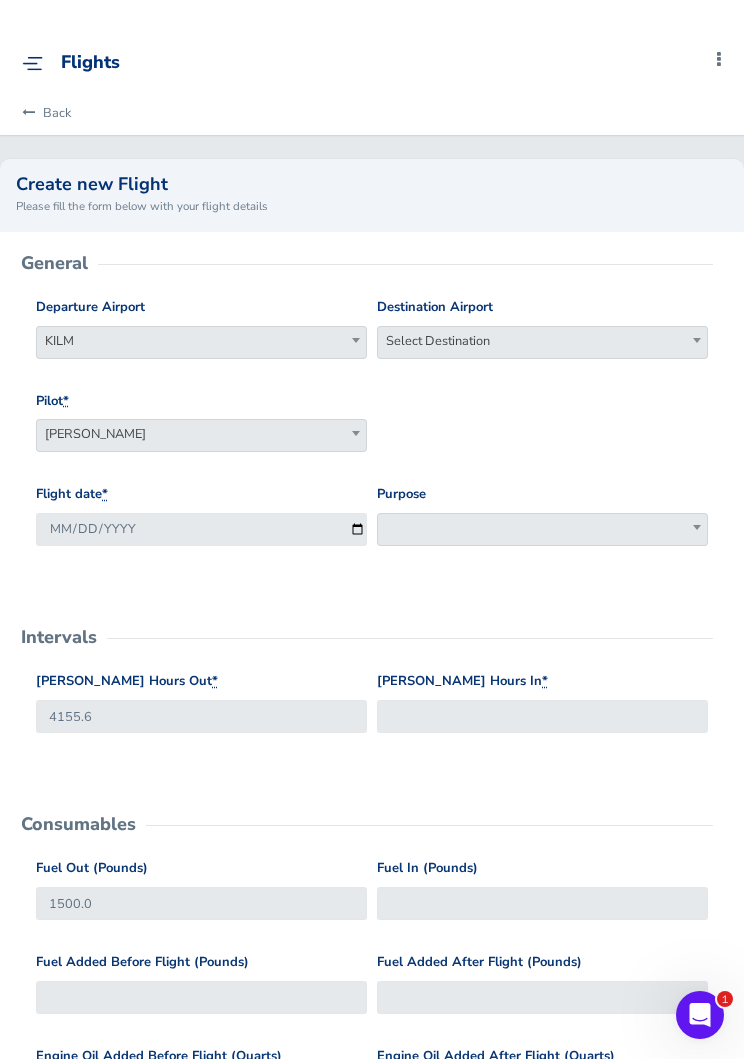 click on "Select Destination" at bounding box center [542, 341] 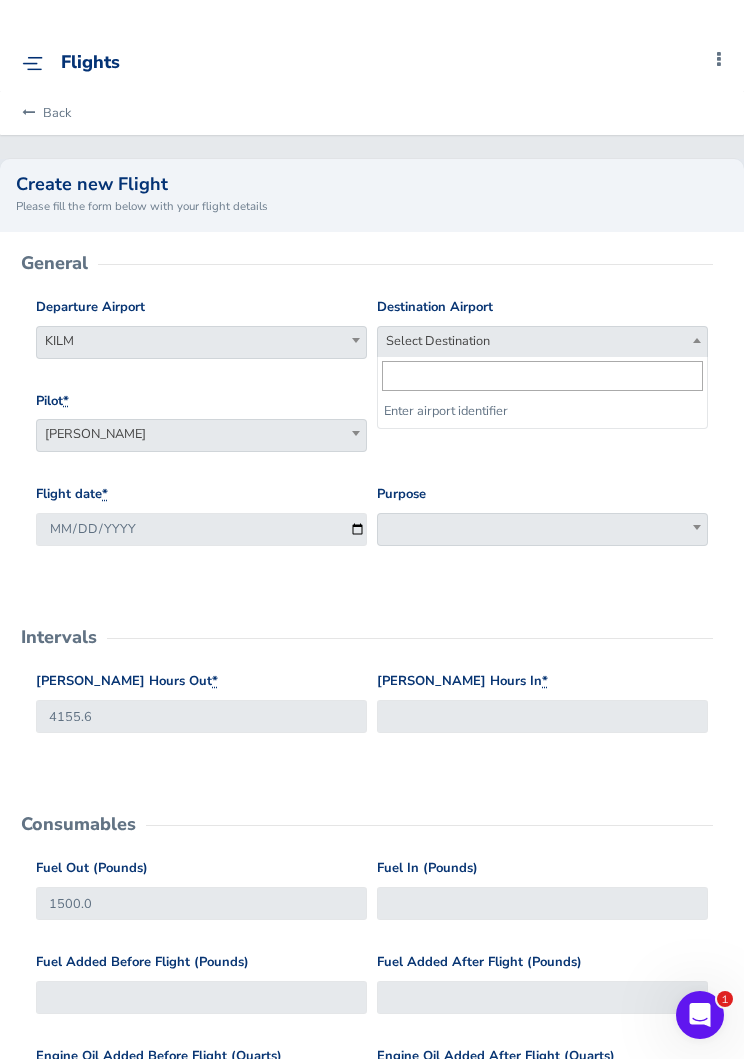 click at bounding box center [542, 376] 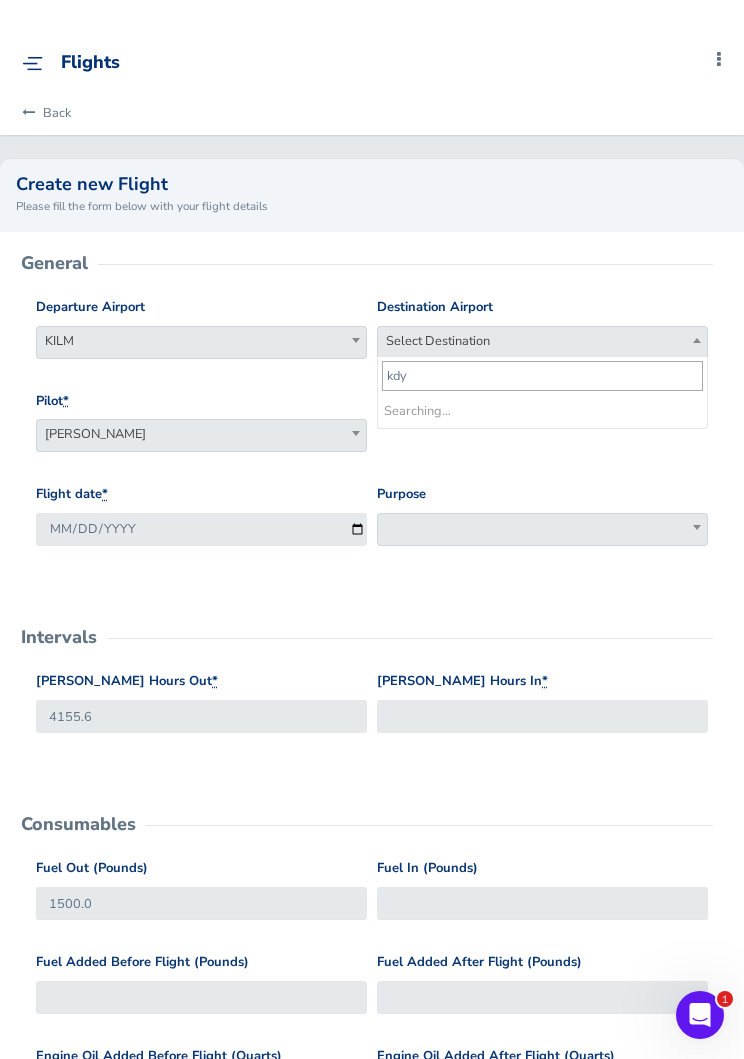 type on "kdyb" 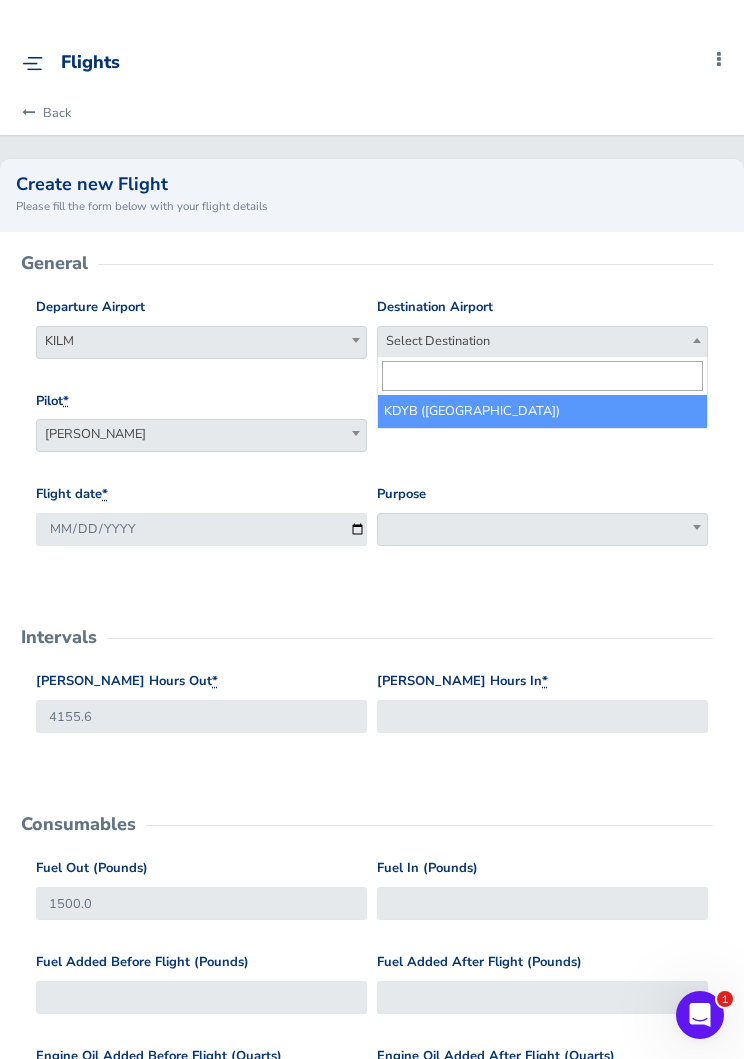 select on "KDYB" 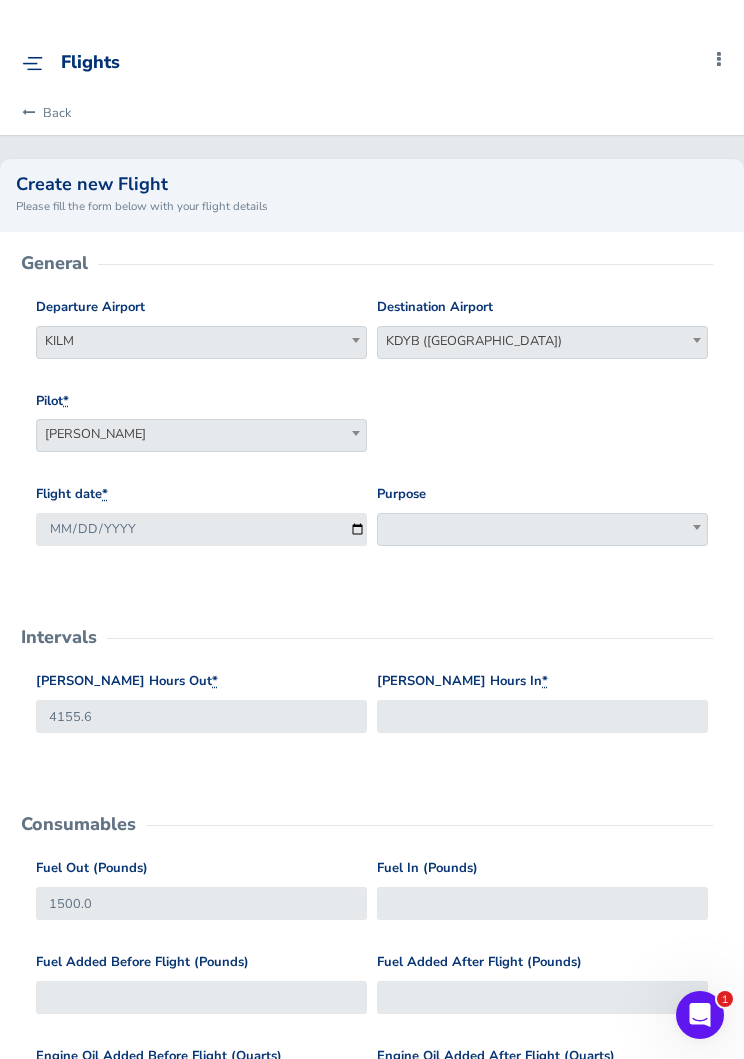 click at bounding box center (542, 529) 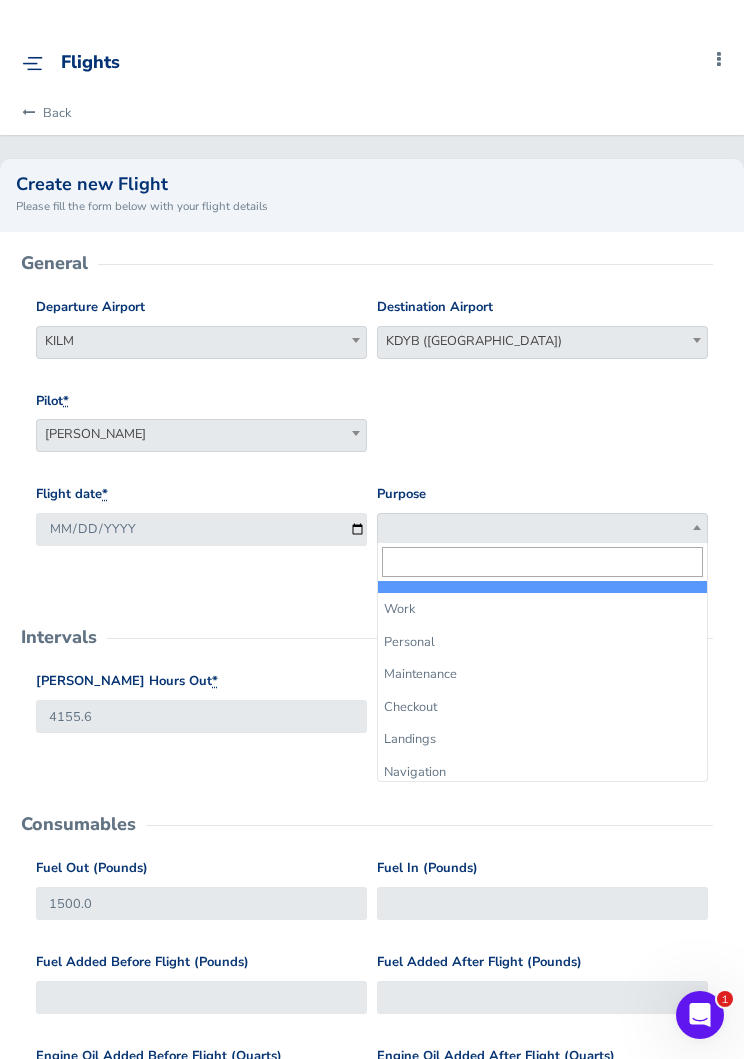select on "Work" 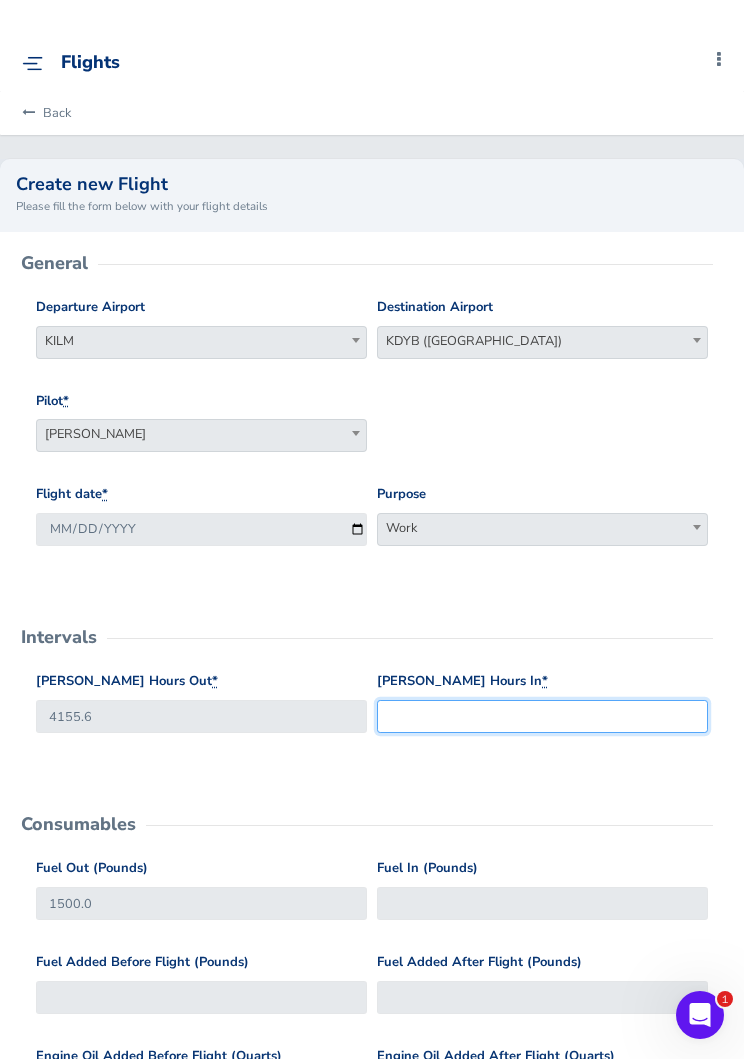 click on "Hobbs Hours In  *" at bounding box center (542, 716) 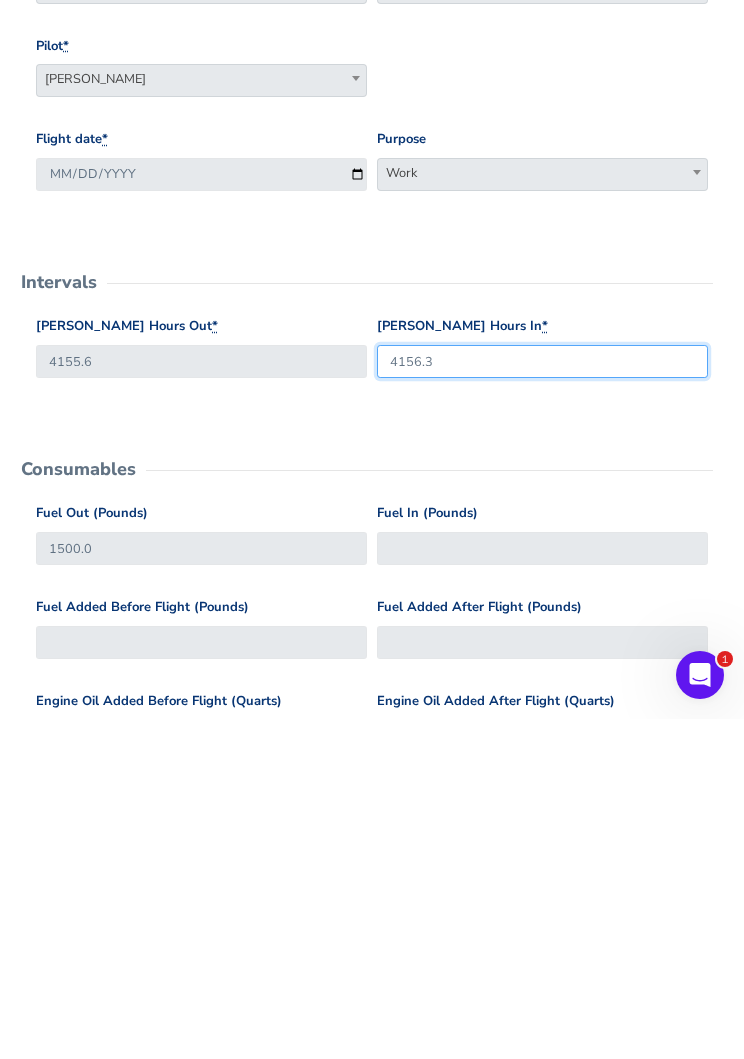 type on "4156.3" 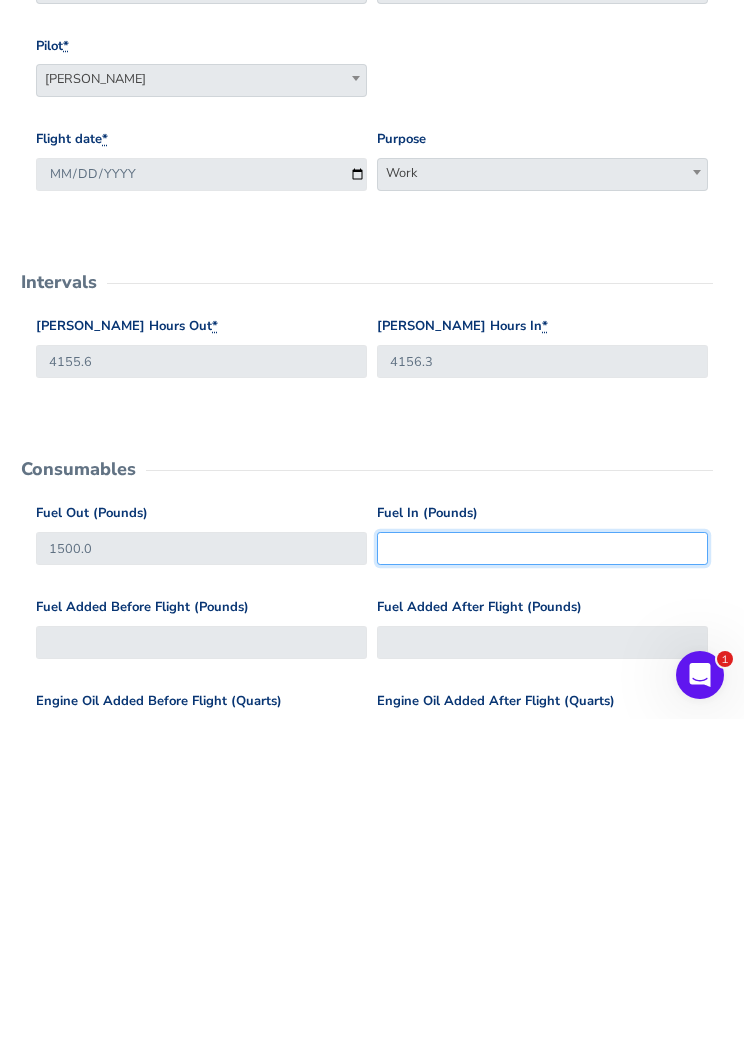 click on "Fuel In (Pounds)" at bounding box center (542, 888) 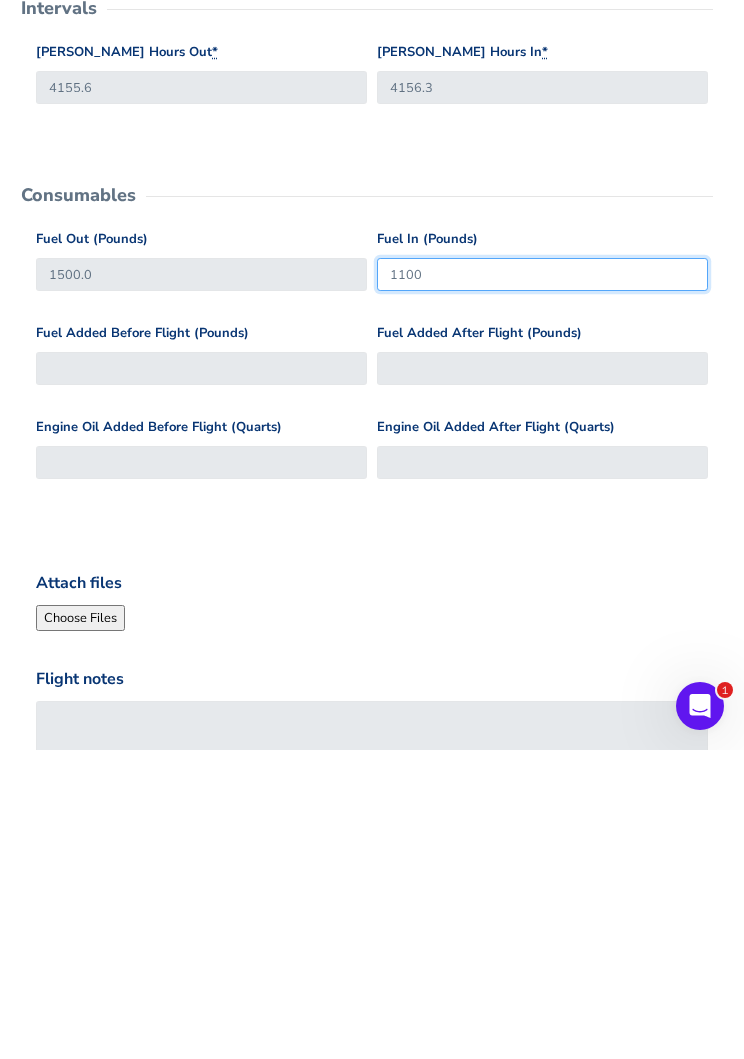 scroll, scrollTop: 326, scrollLeft: 0, axis: vertical 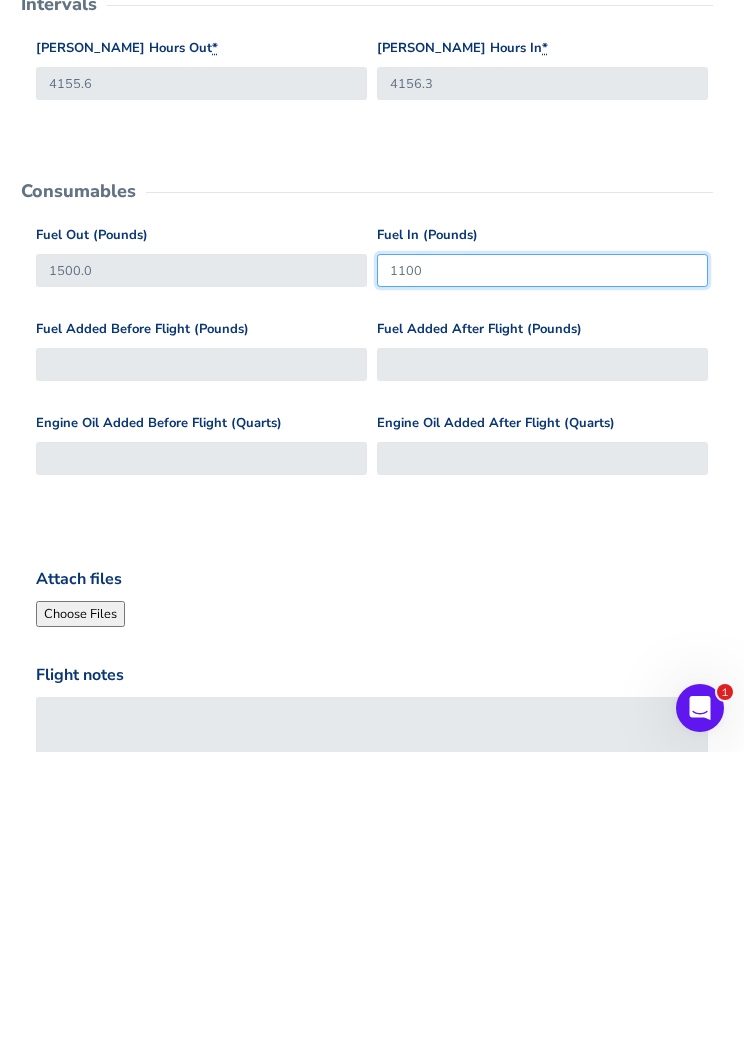 type on "1100" 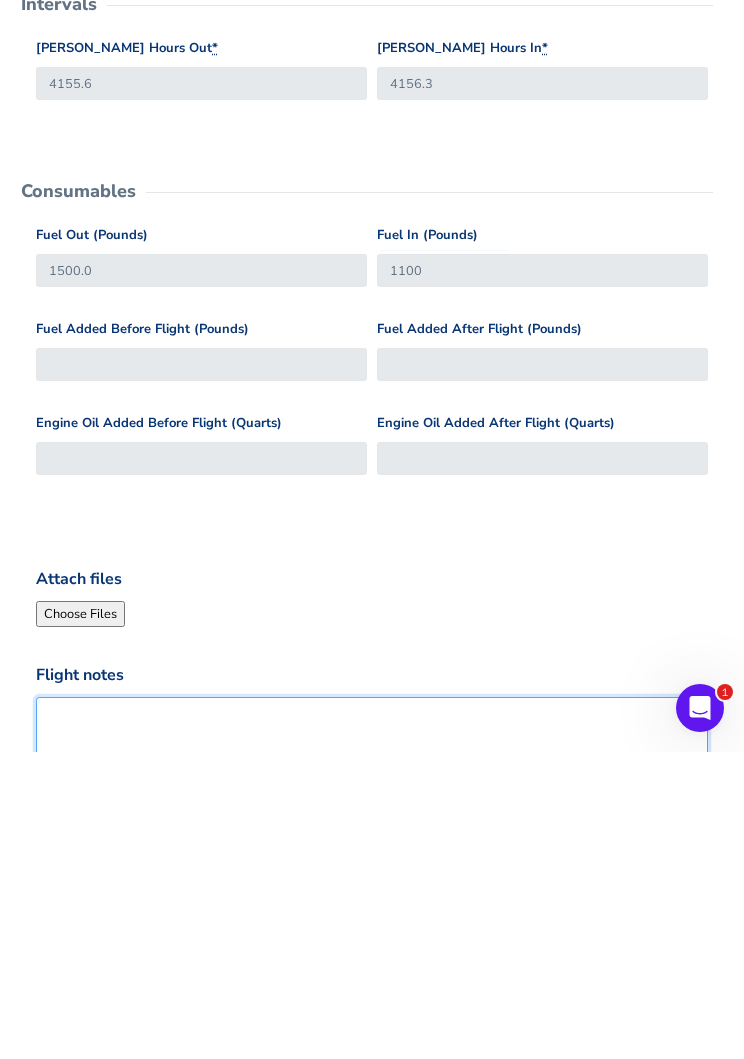 click on "Flight notes" at bounding box center [372, 1059] 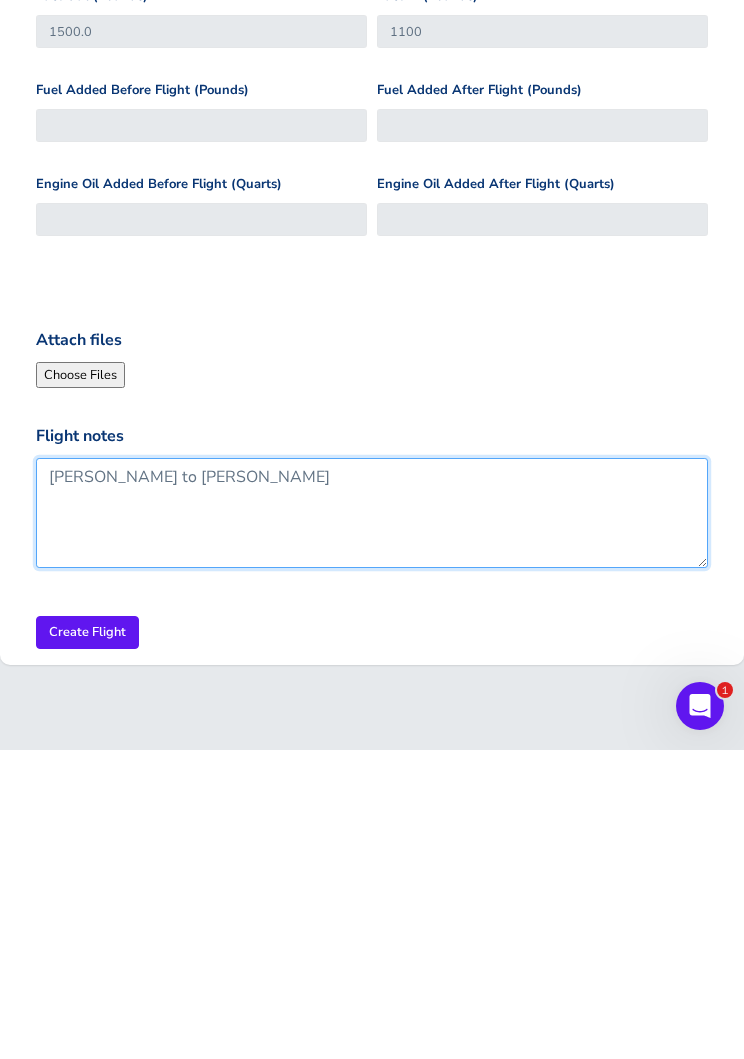type on "Peter Murray to Summerville" 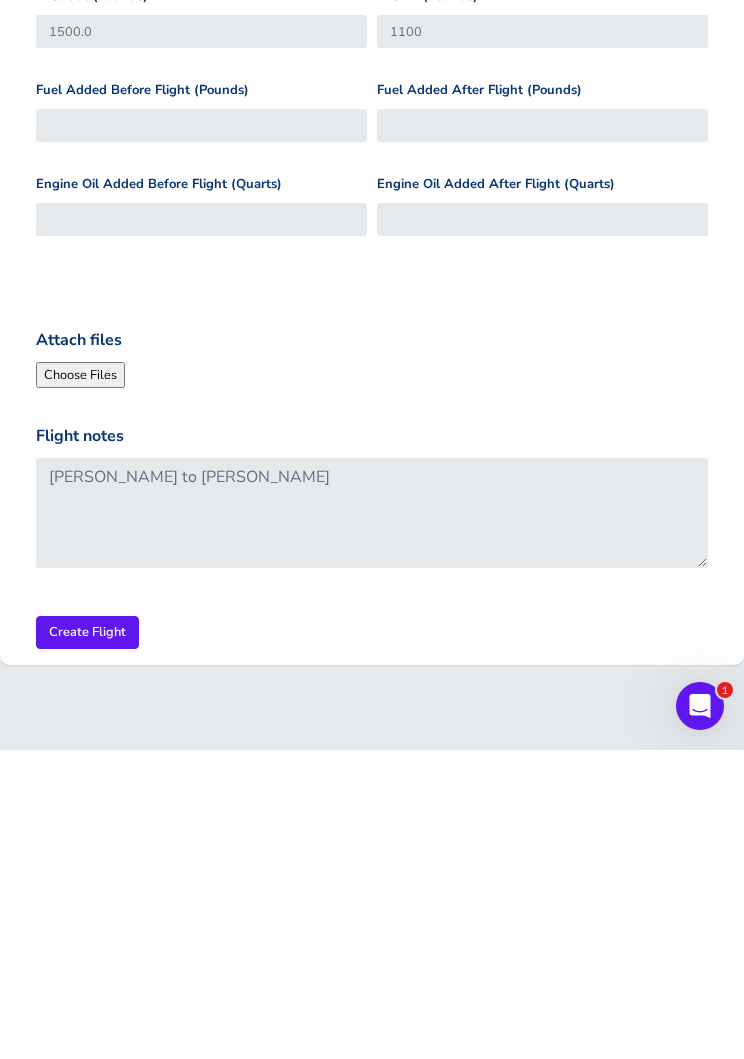 click on "Create Flight" at bounding box center (87, 941) 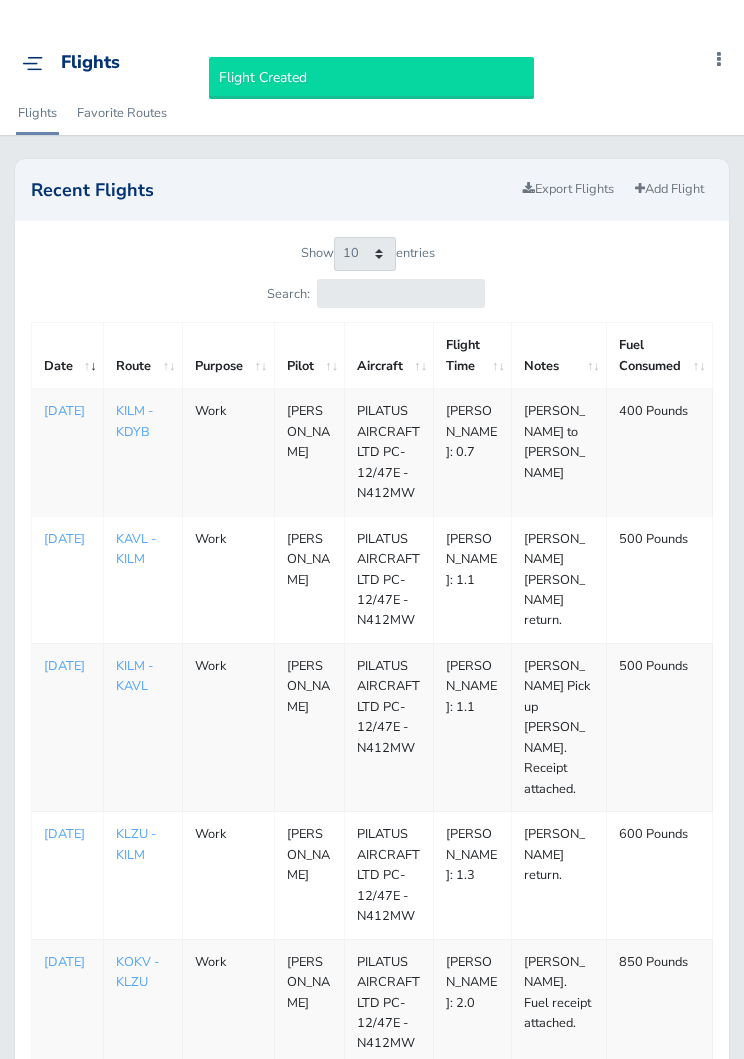 scroll, scrollTop: 0, scrollLeft: 0, axis: both 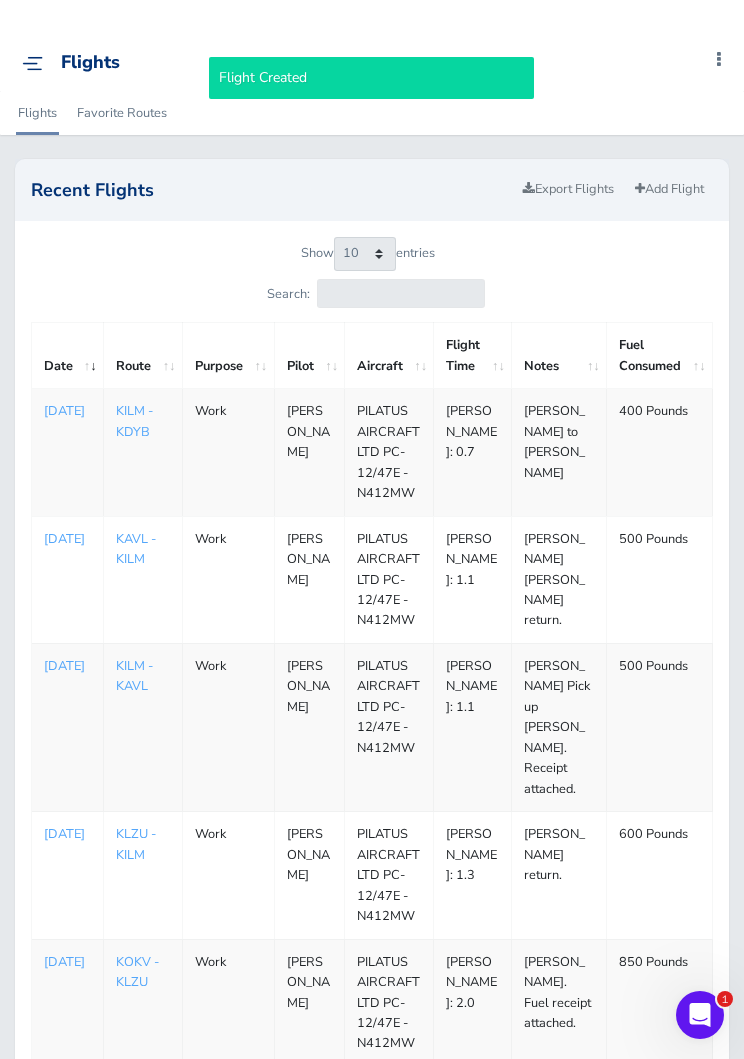 click on "KILM - KDYB" at bounding box center [134, 421] 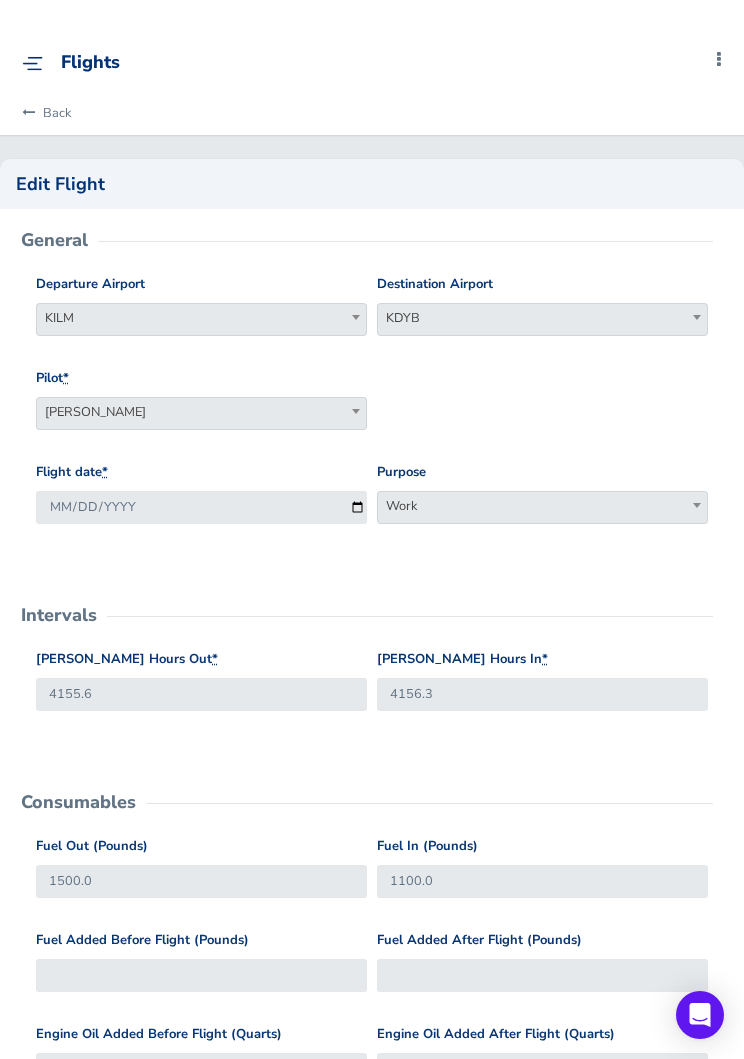 scroll, scrollTop: 0, scrollLeft: 0, axis: both 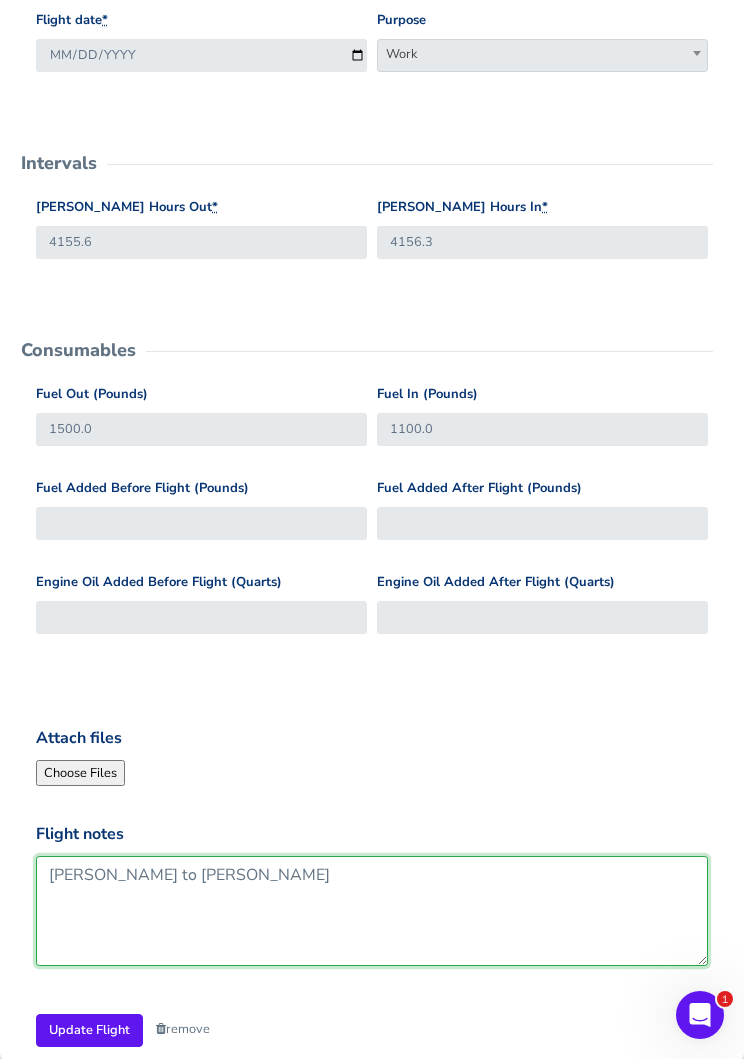 click on "[PERSON_NAME] to [PERSON_NAME]" at bounding box center (372, 911) 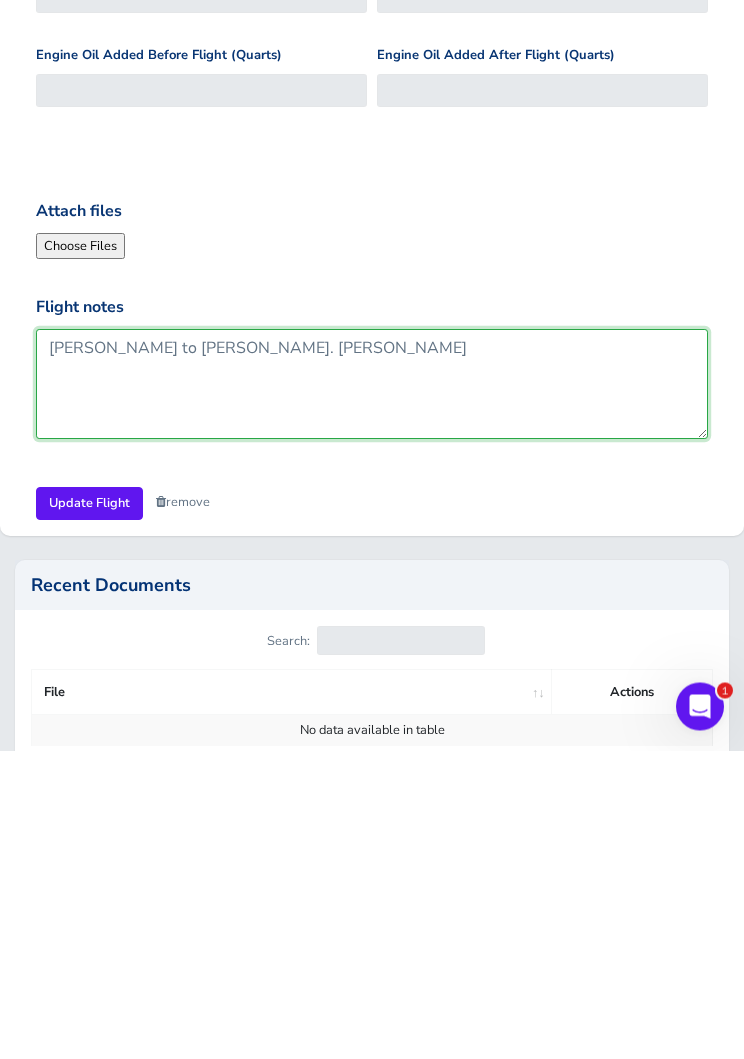 type on "Peter Murray to Summerville. Bennie S." 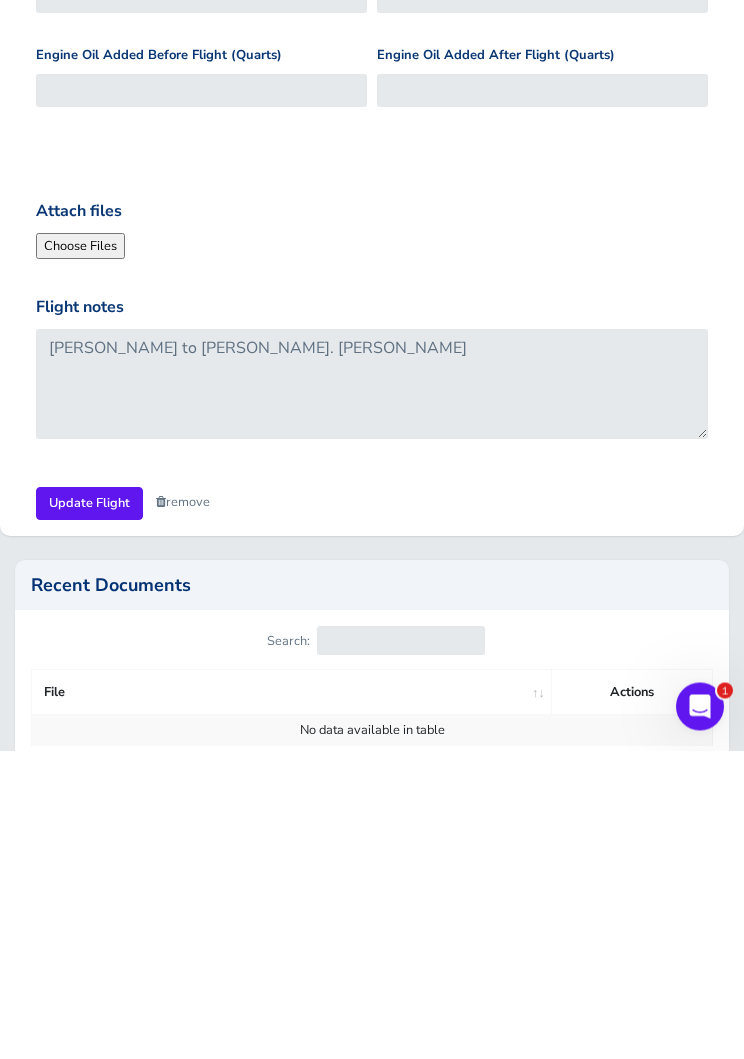 click on "Update Flight" at bounding box center (89, 812) 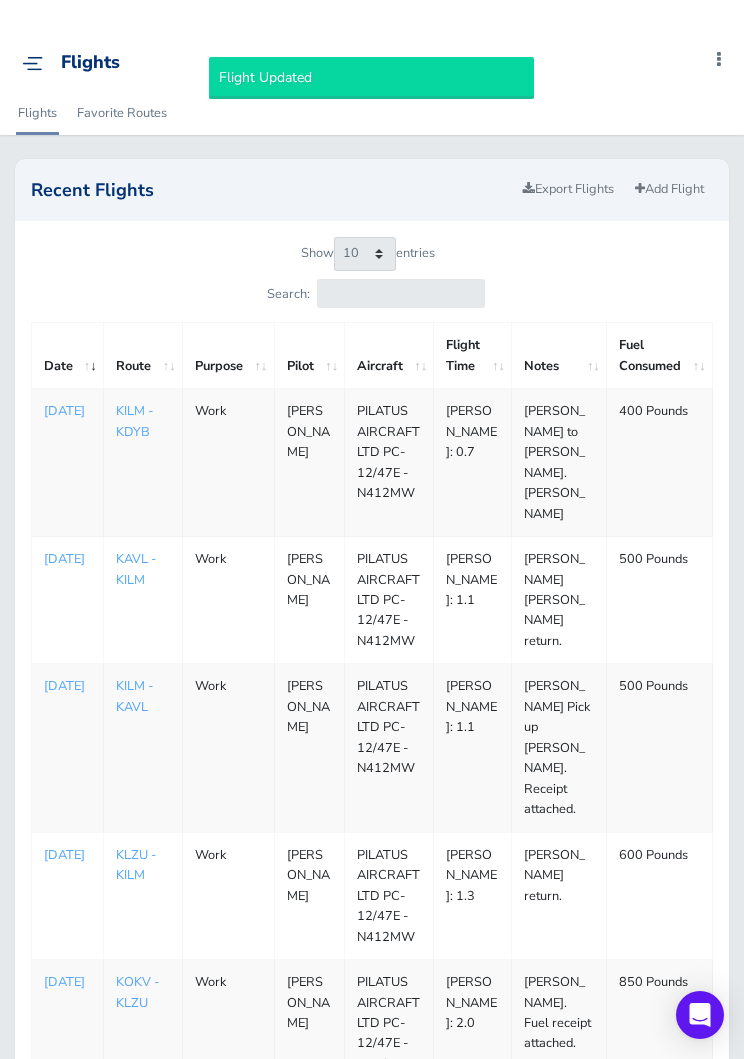 scroll, scrollTop: 0, scrollLeft: 0, axis: both 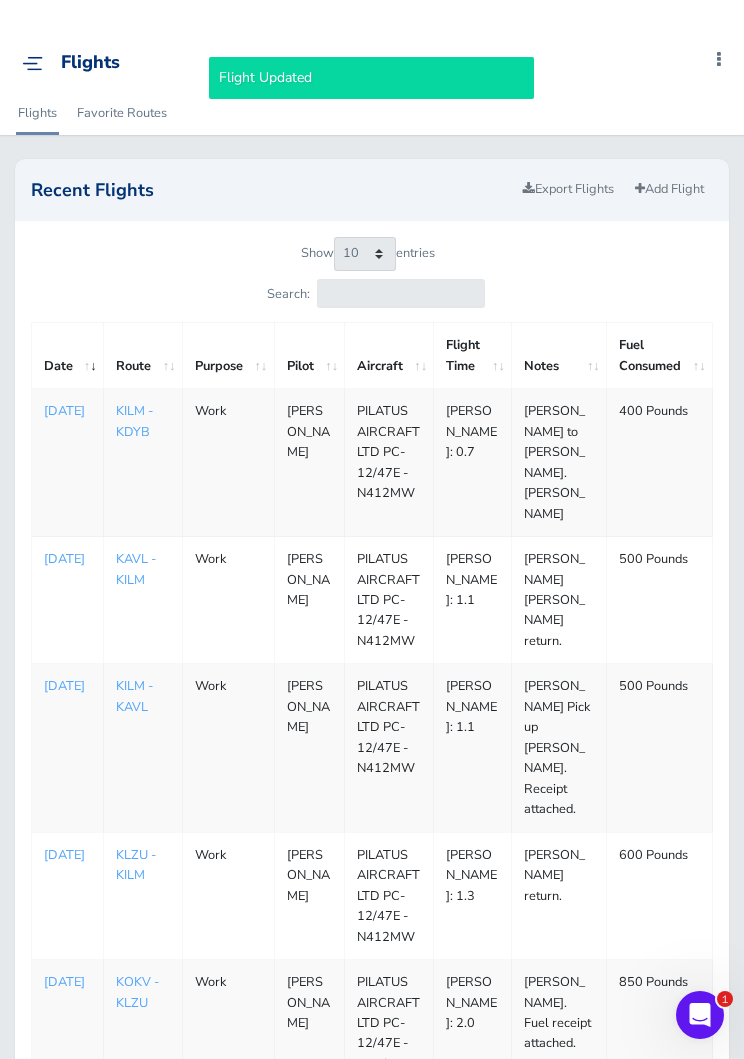 click on "Add Flight" at bounding box center (669, 189) 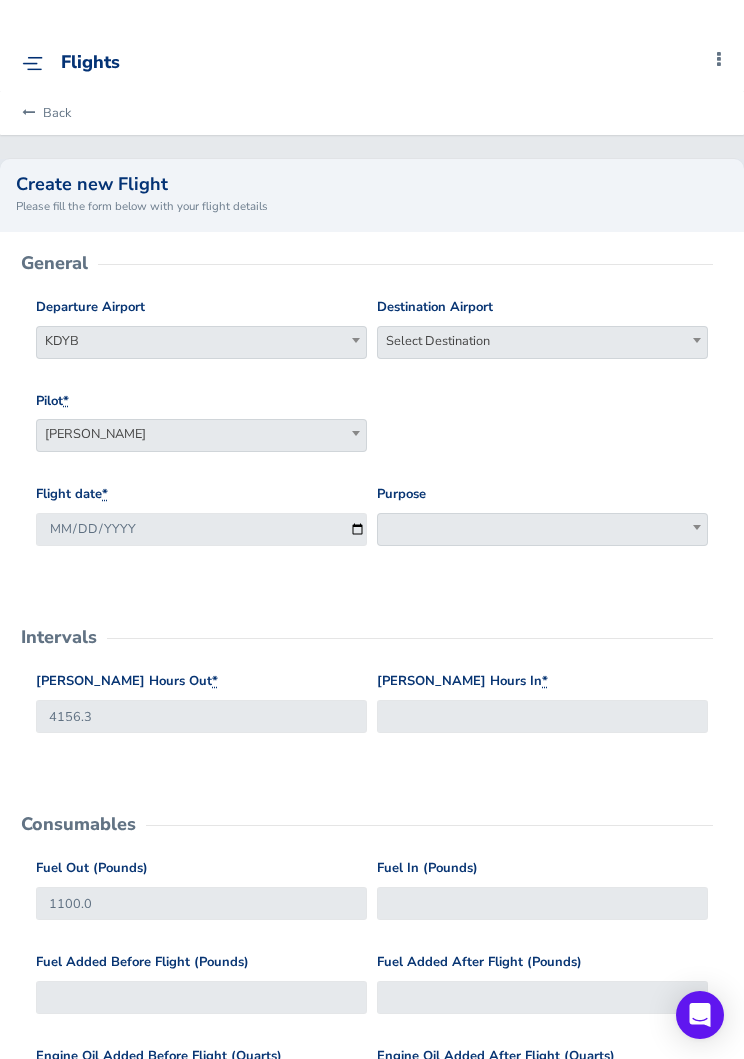 scroll, scrollTop: 0, scrollLeft: 0, axis: both 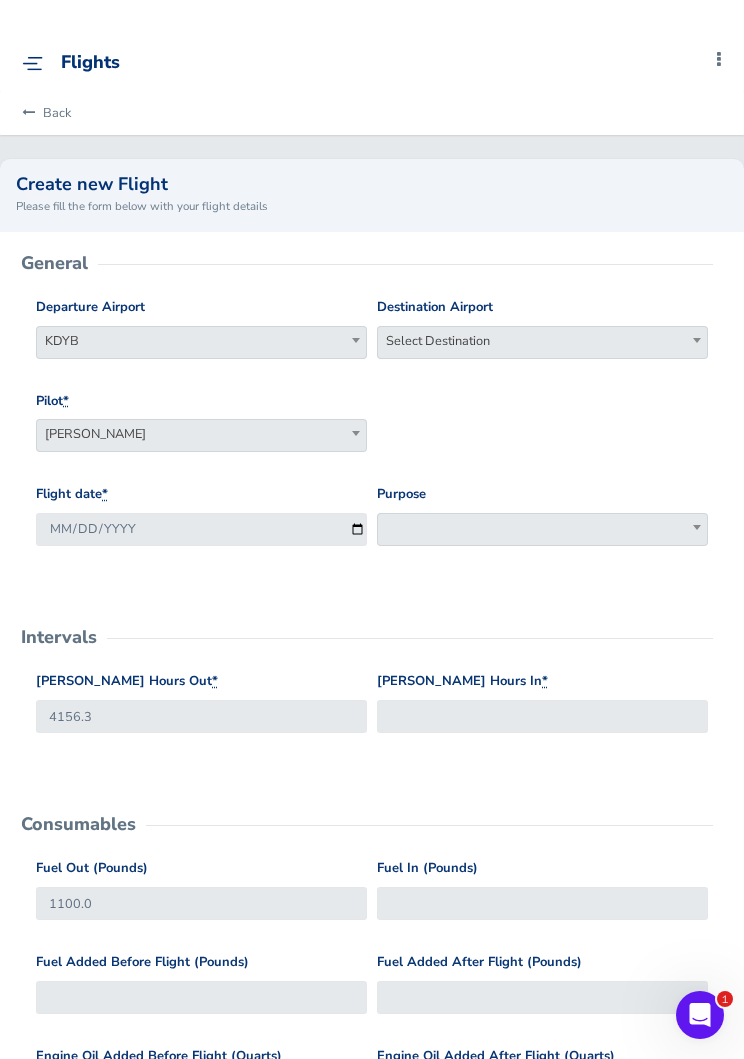 click on "Select Destination" at bounding box center [542, 341] 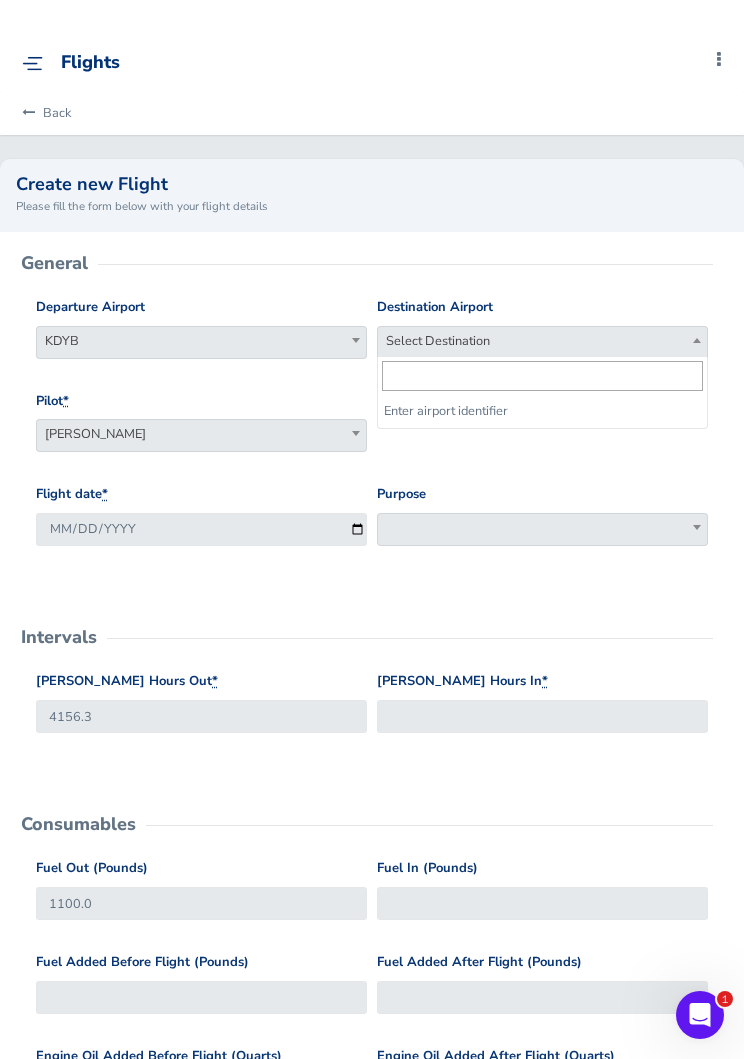 click at bounding box center (542, 376) 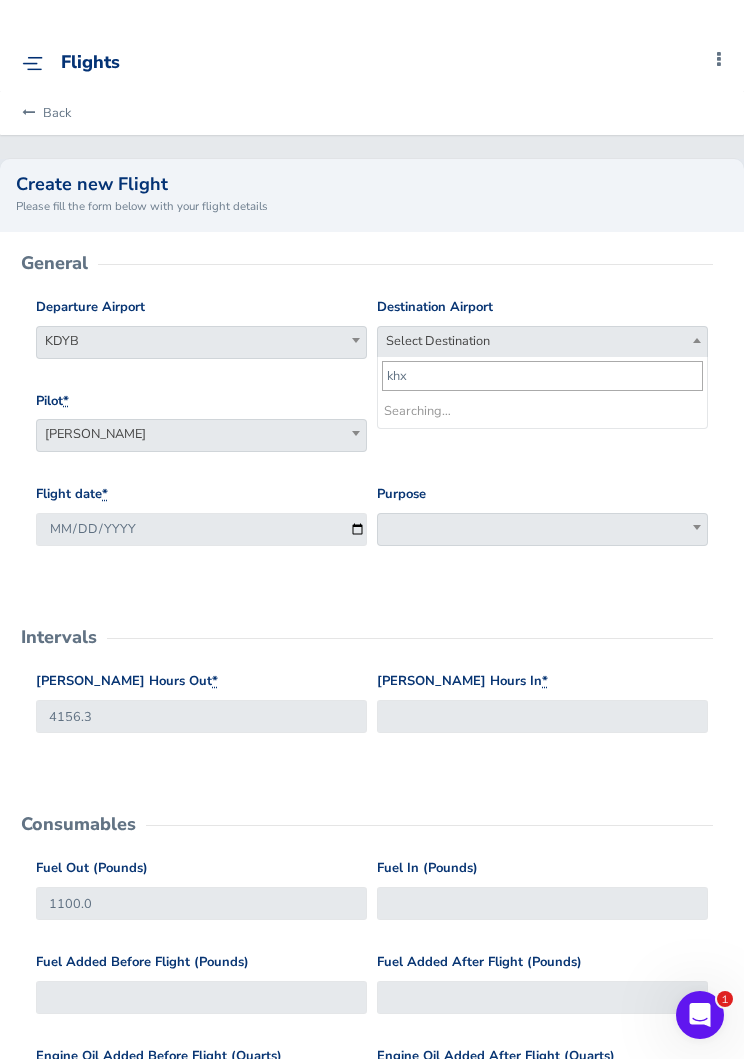 type on "khxd" 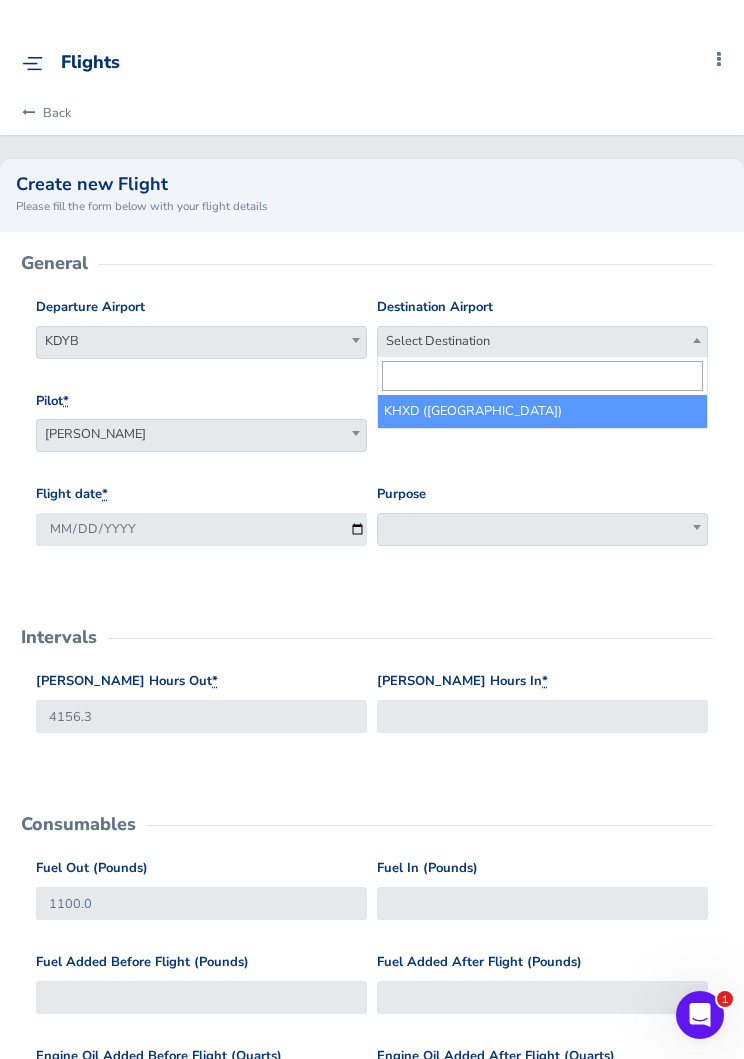 select on "KHXD" 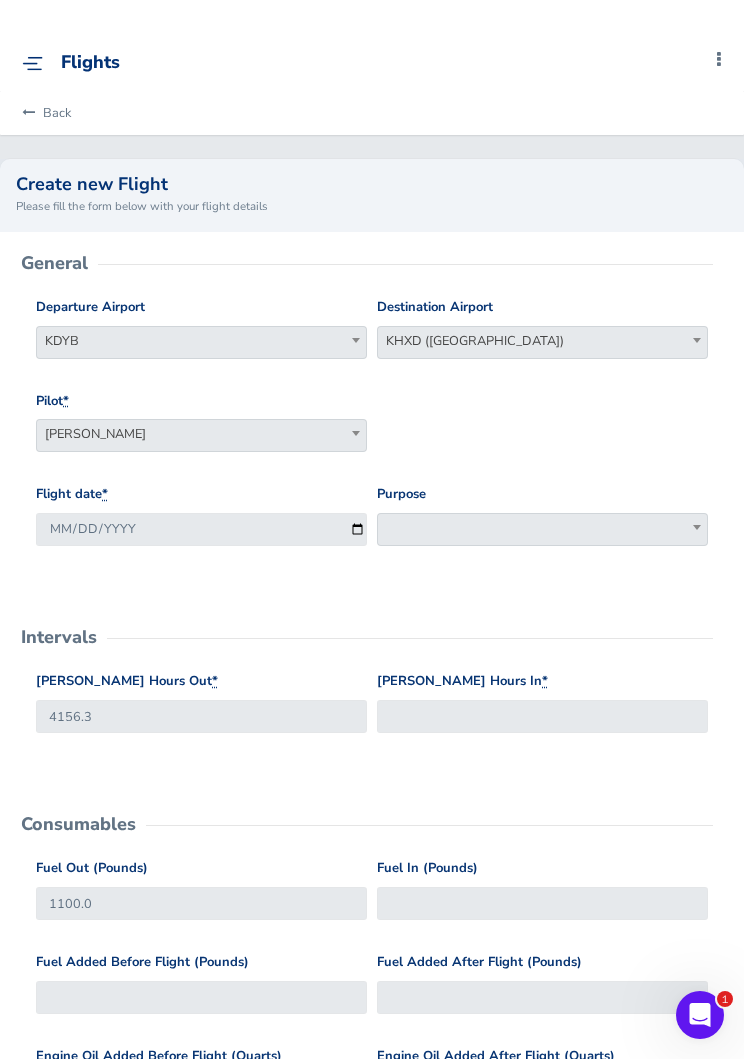 click at bounding box center [542, 529] 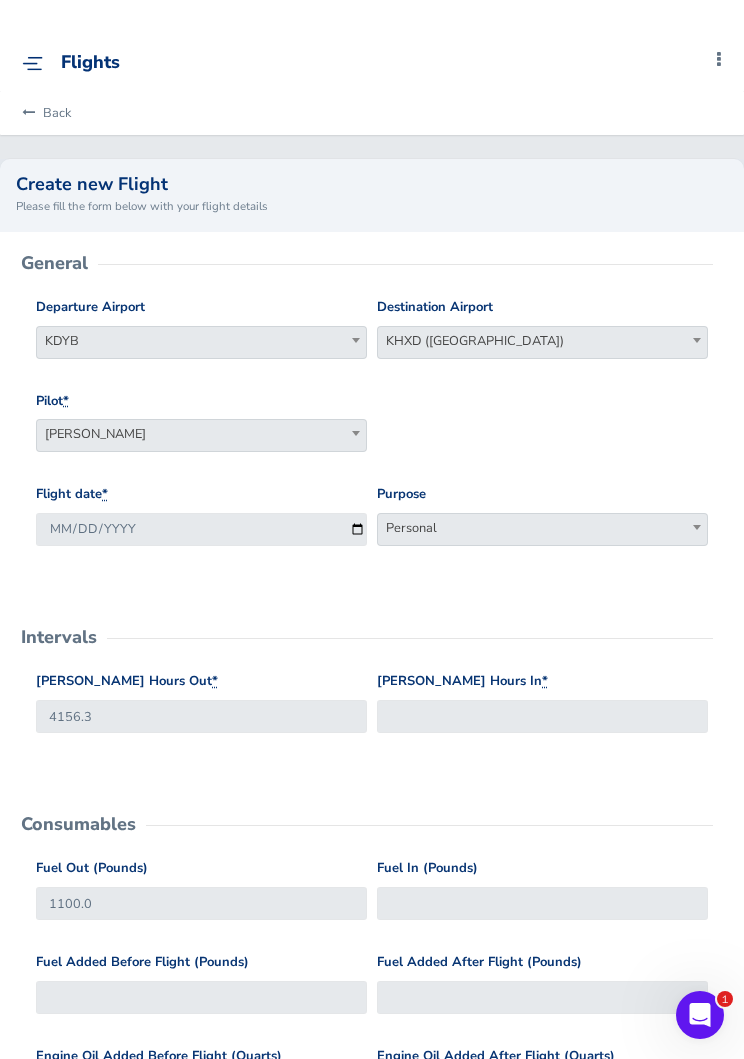 select on "Personal" 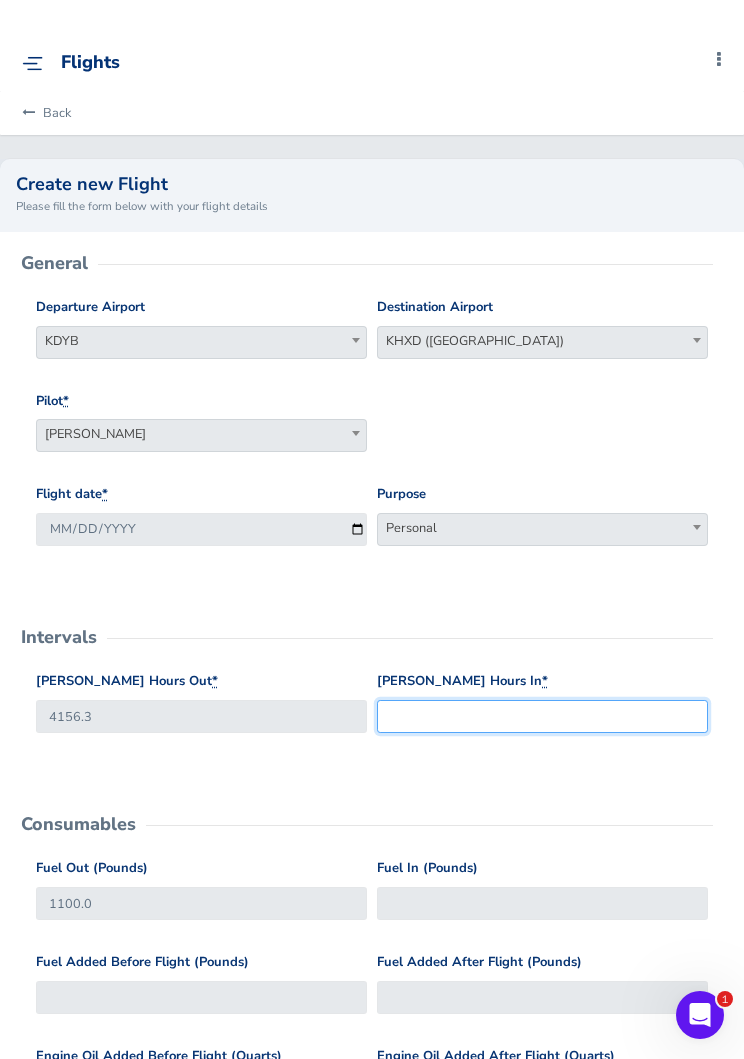 click on "Hobbs Hours In  *" at bounding box center [542, 716] 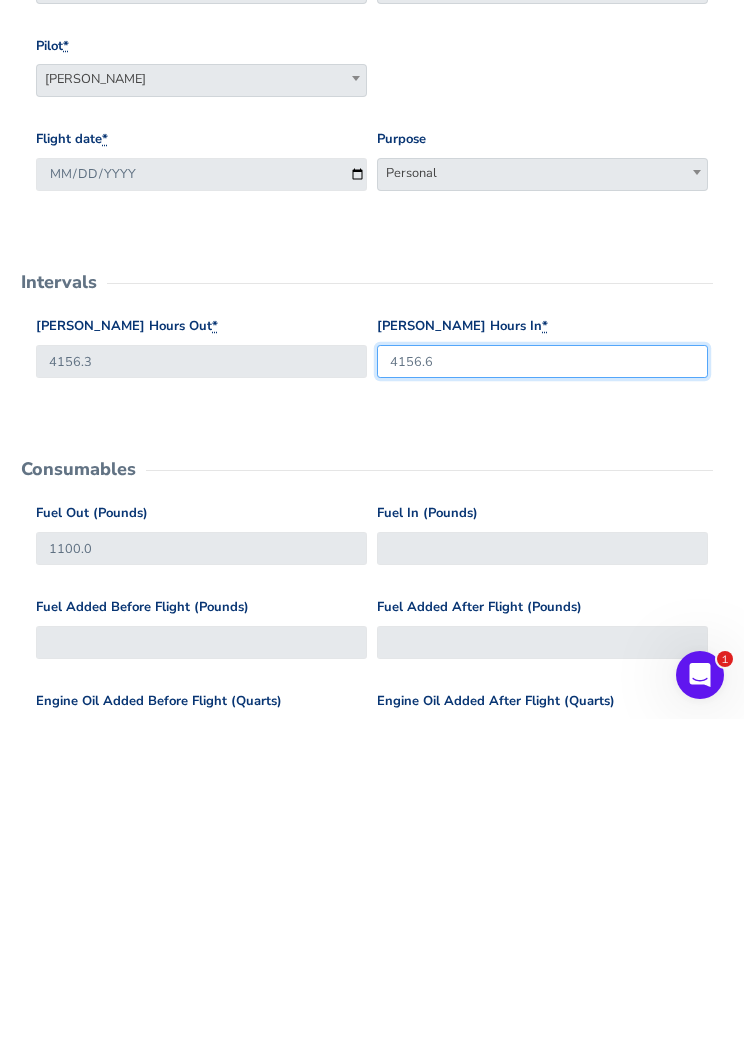 type on "4156.6" 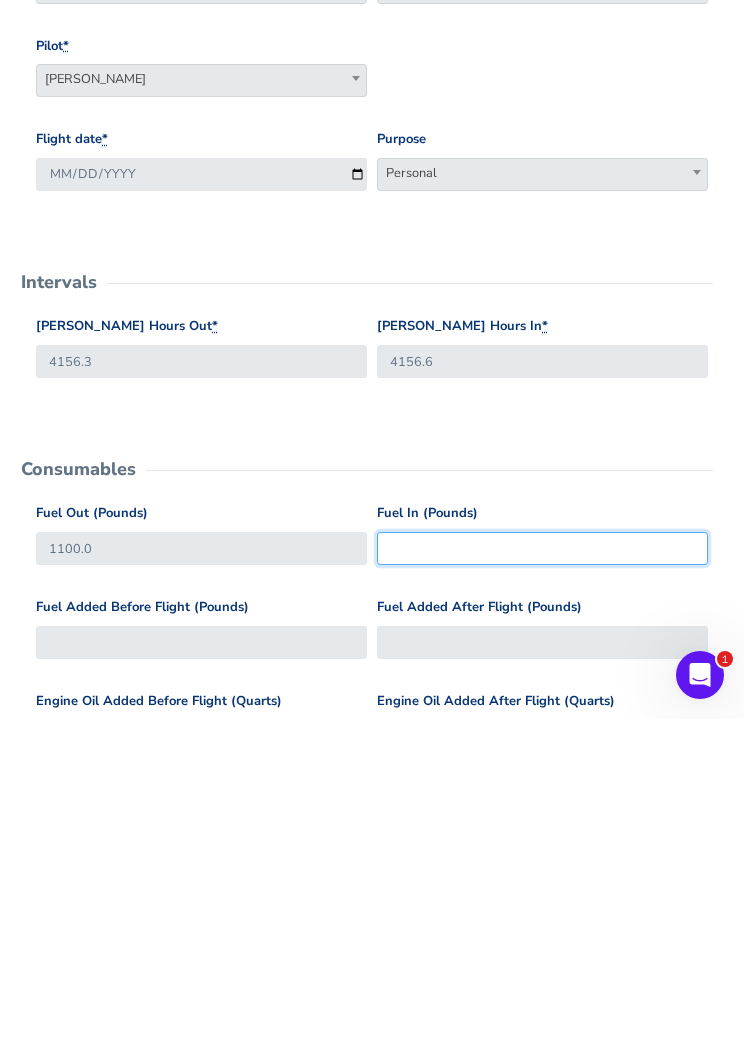 click on "Fuel In (Pounds)" at bounding box center [542, 888] 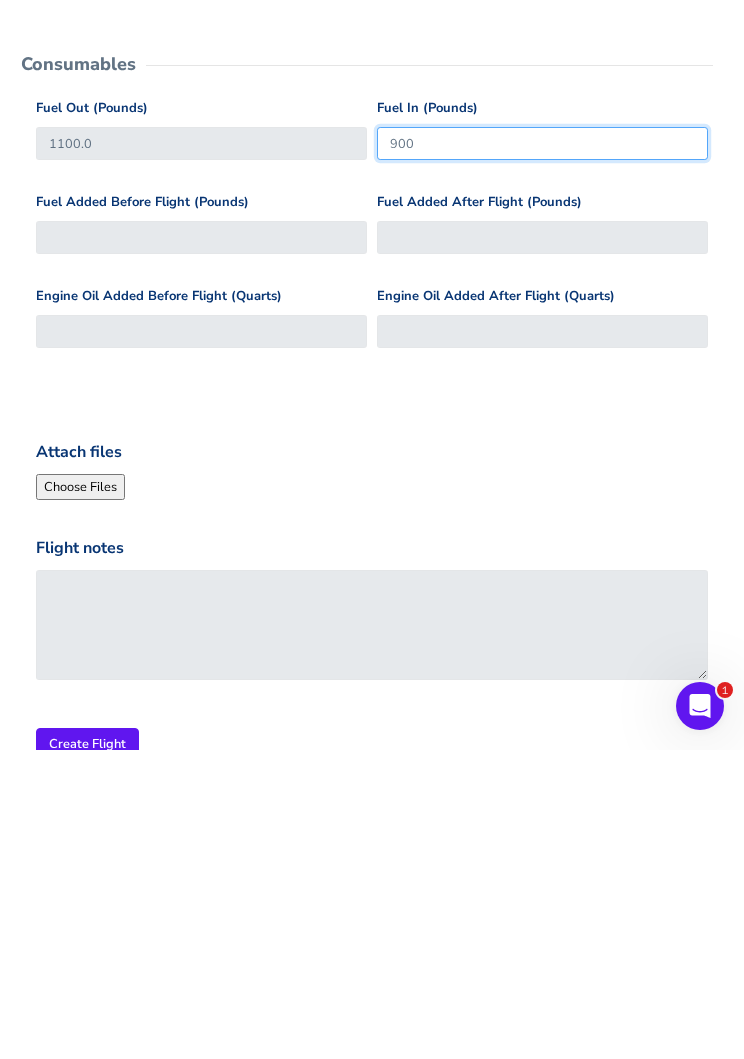 scroll, scrollTop: 475, scrollLeft: 0, axis: vertical 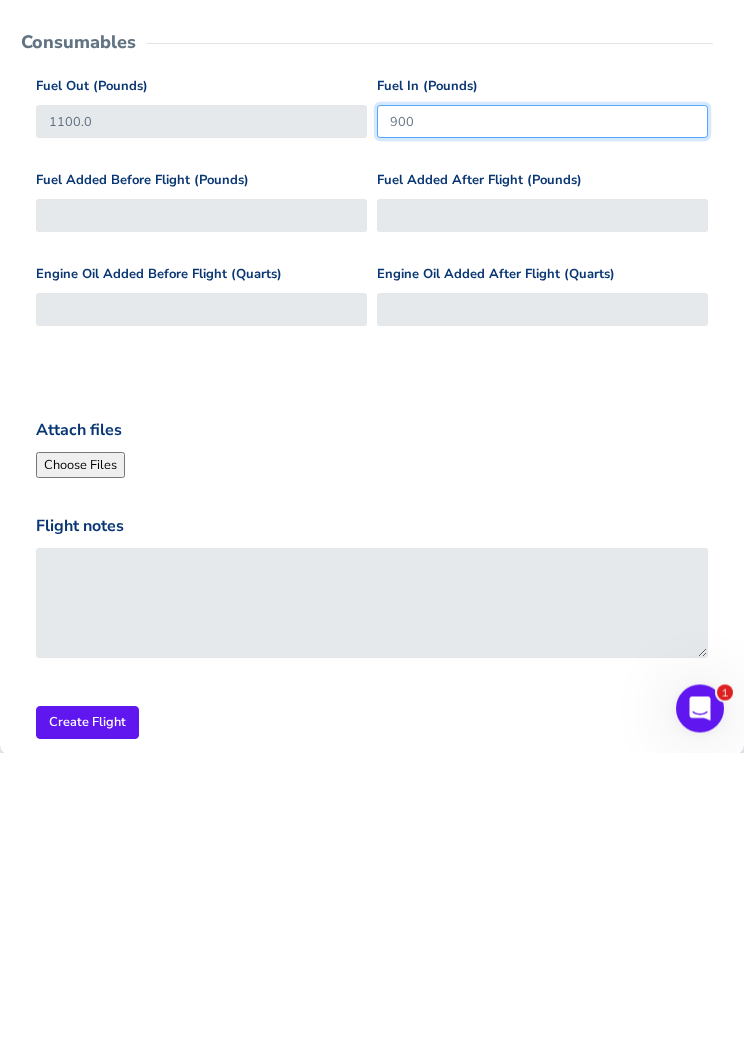 type on "900" 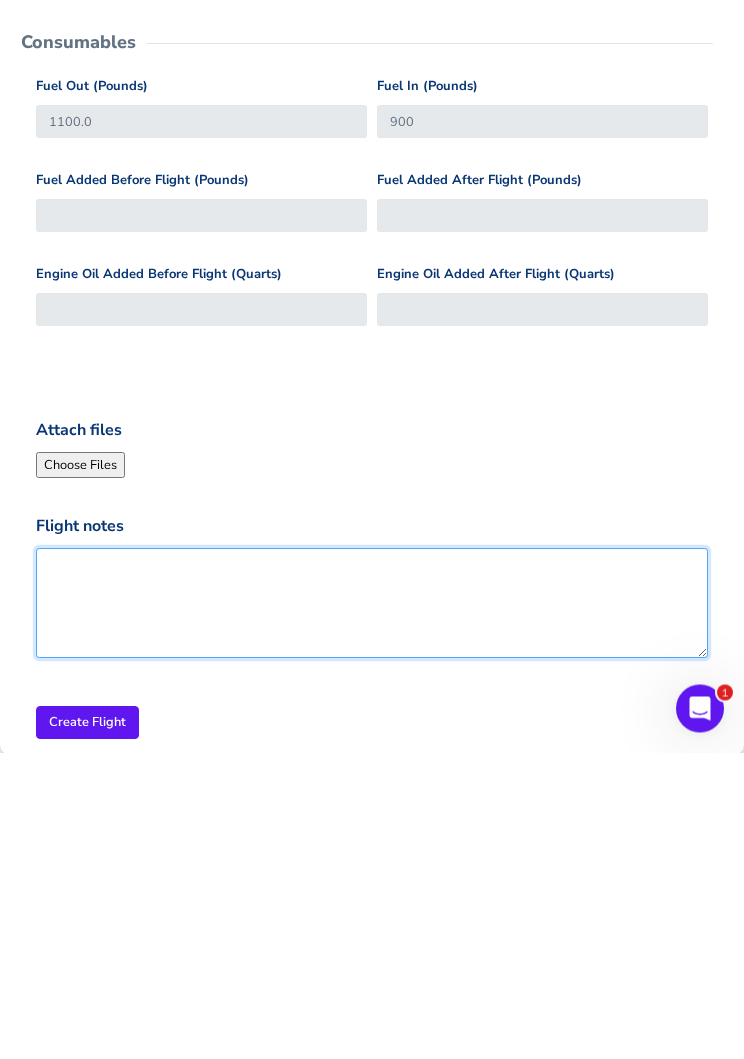 click on "Flight notes" at bounding box center [372, 910] 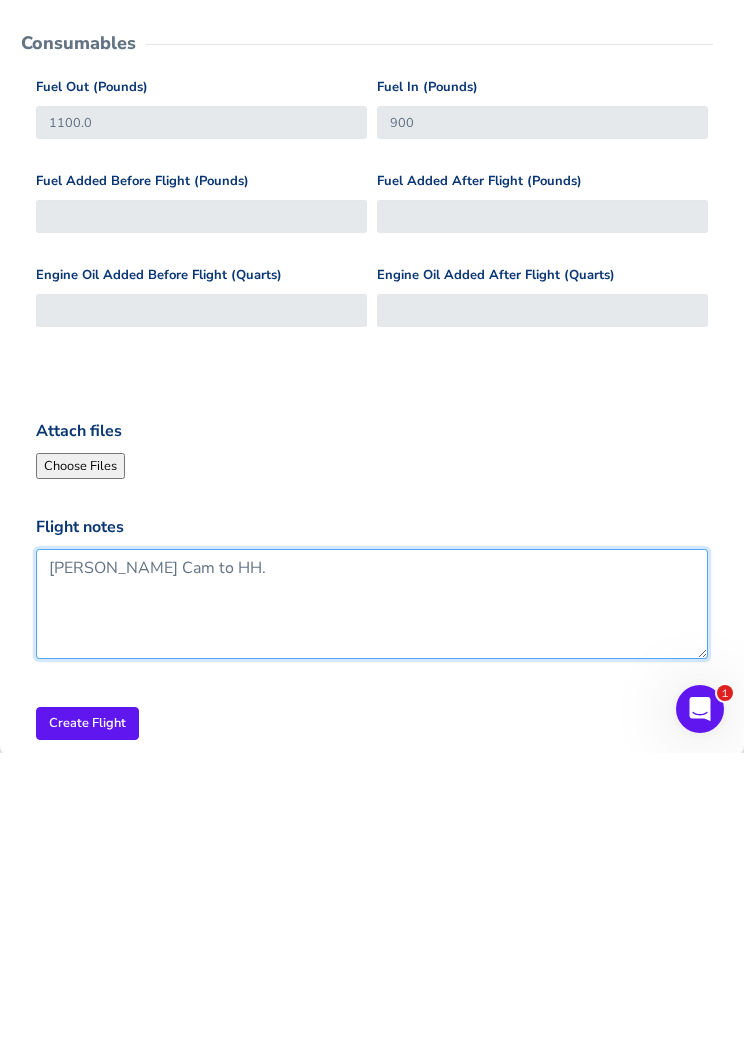 type on "Bennie S. Cam to HH." 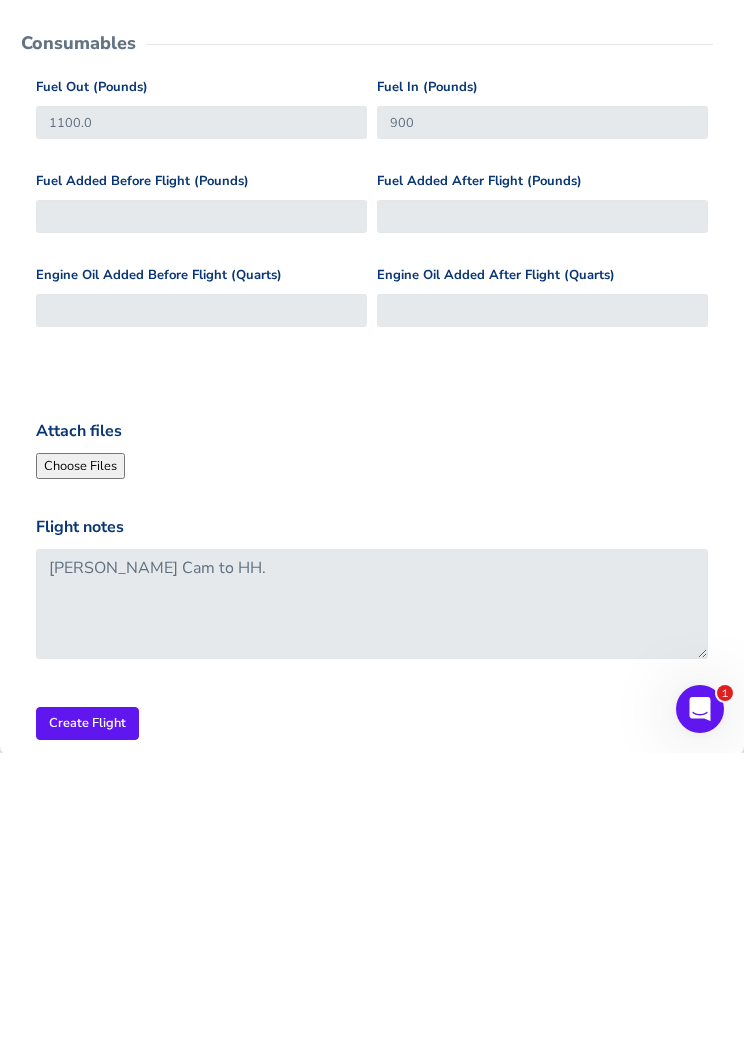 click on "Create Flight" at bounding box center (87, 1029) 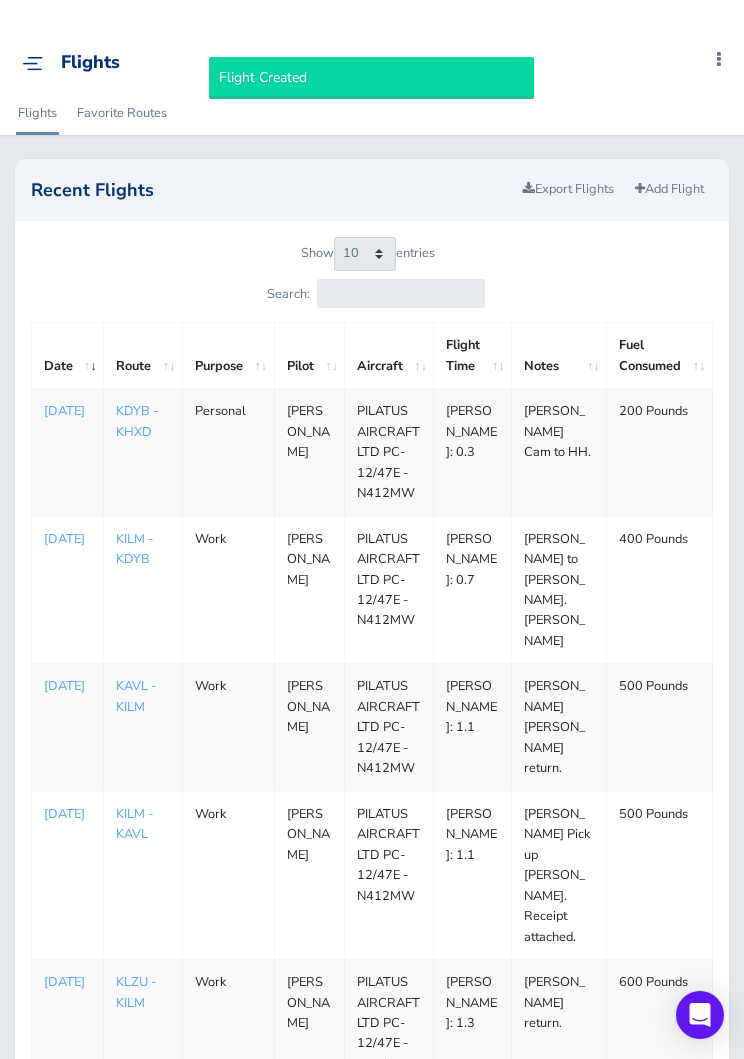 scroll, scrollTop: 0, scrollLeft: 0, axis: both 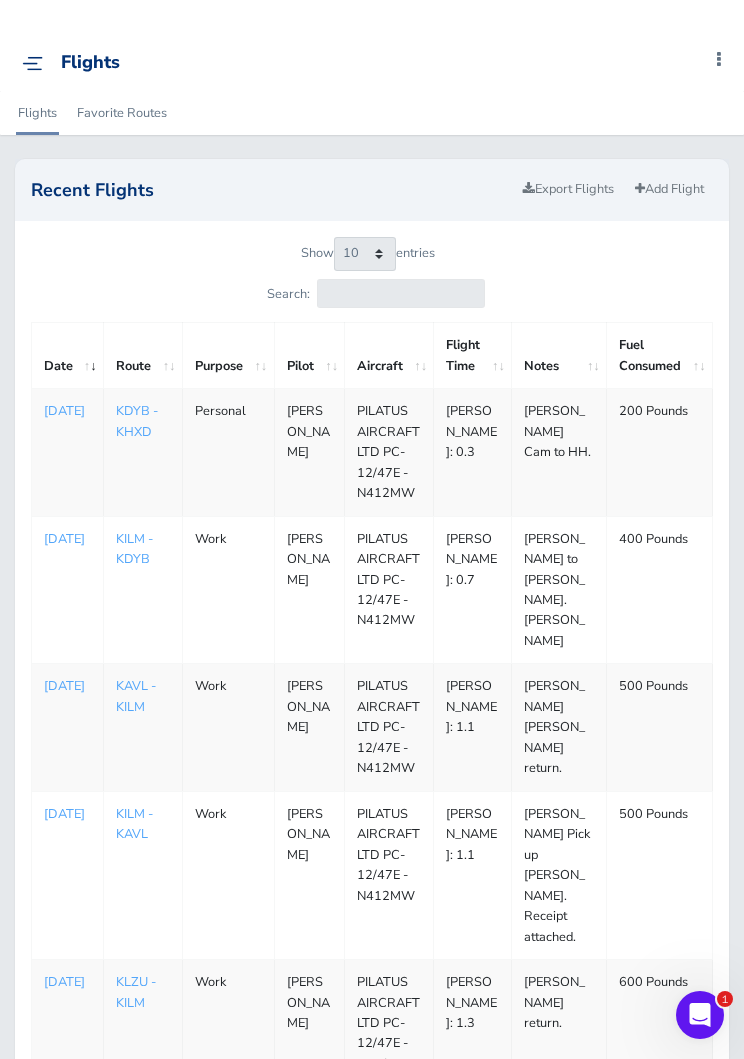 click on "Add Flight" at bounding box center [669, 189] 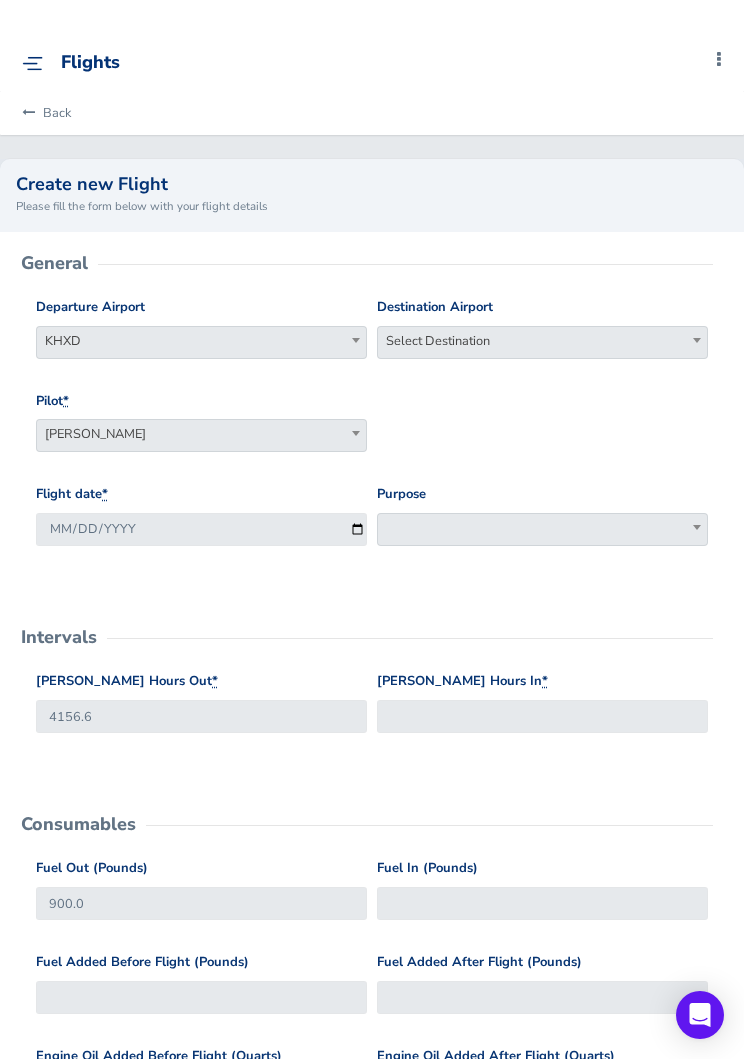 scroll, scrollTop: 0, scrollLeft: 0, axis: both 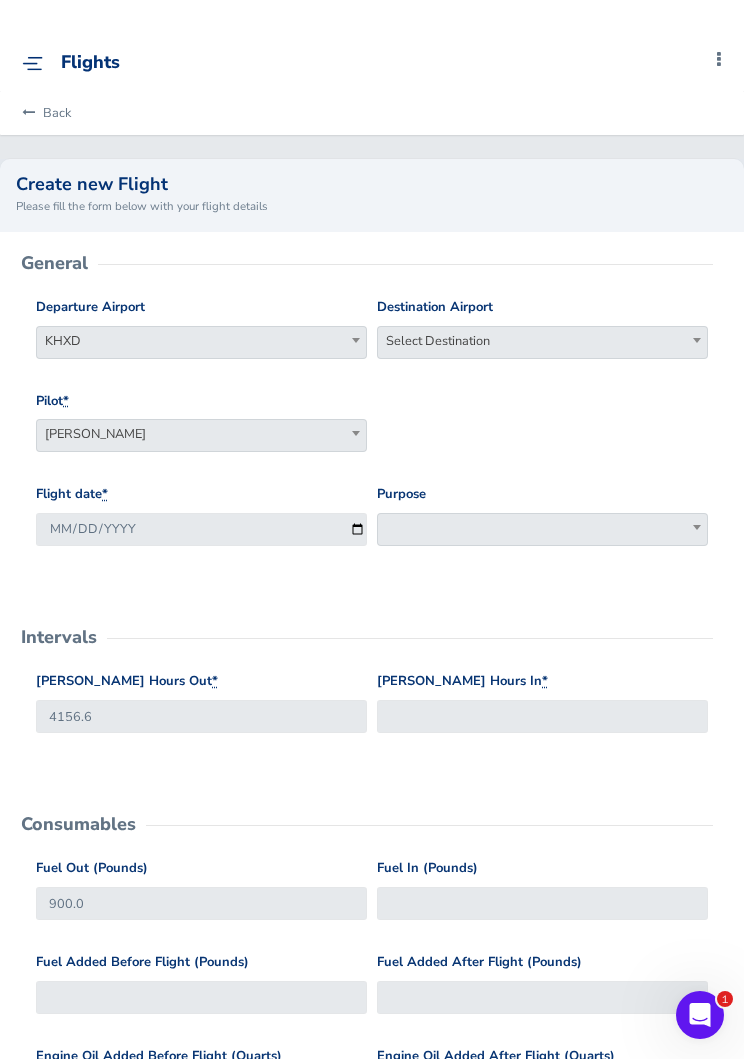 click on "Select Destination" at bounding box center [542, 341] 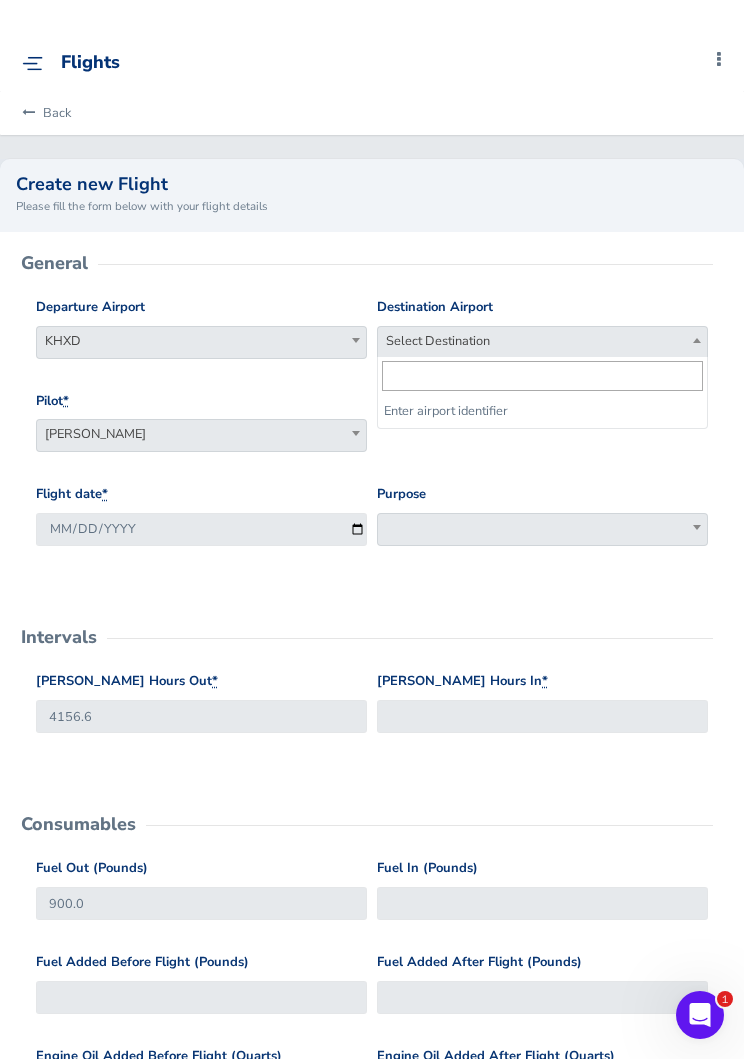 click at bounding box center [542, 376] 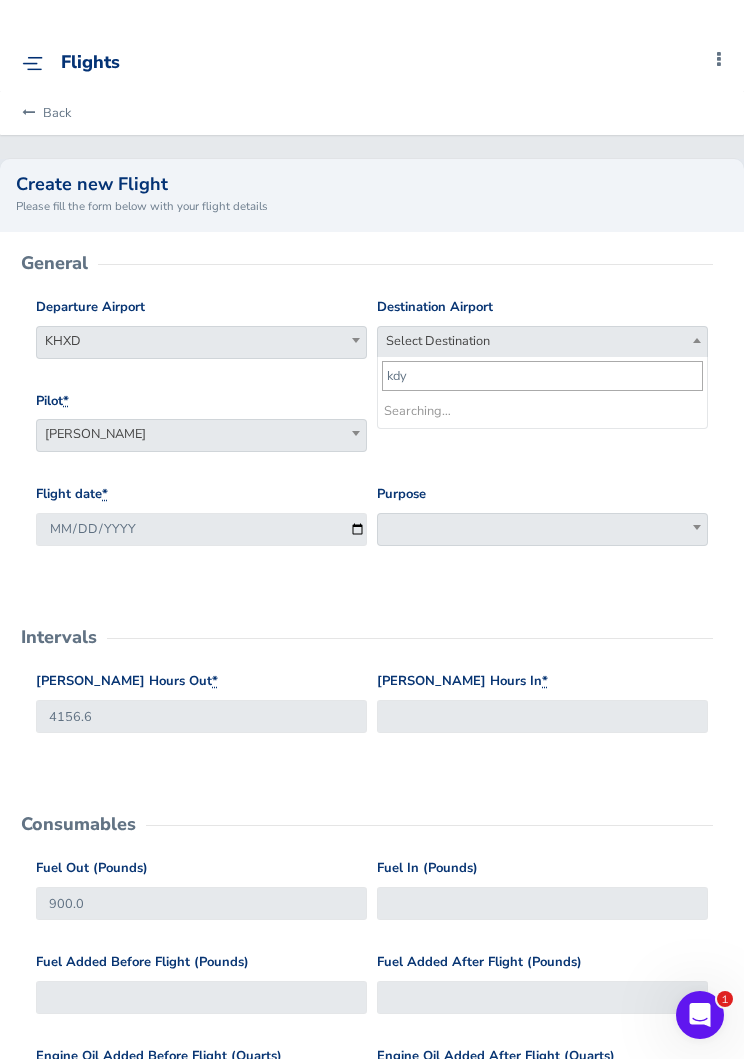 type on "kdyb" 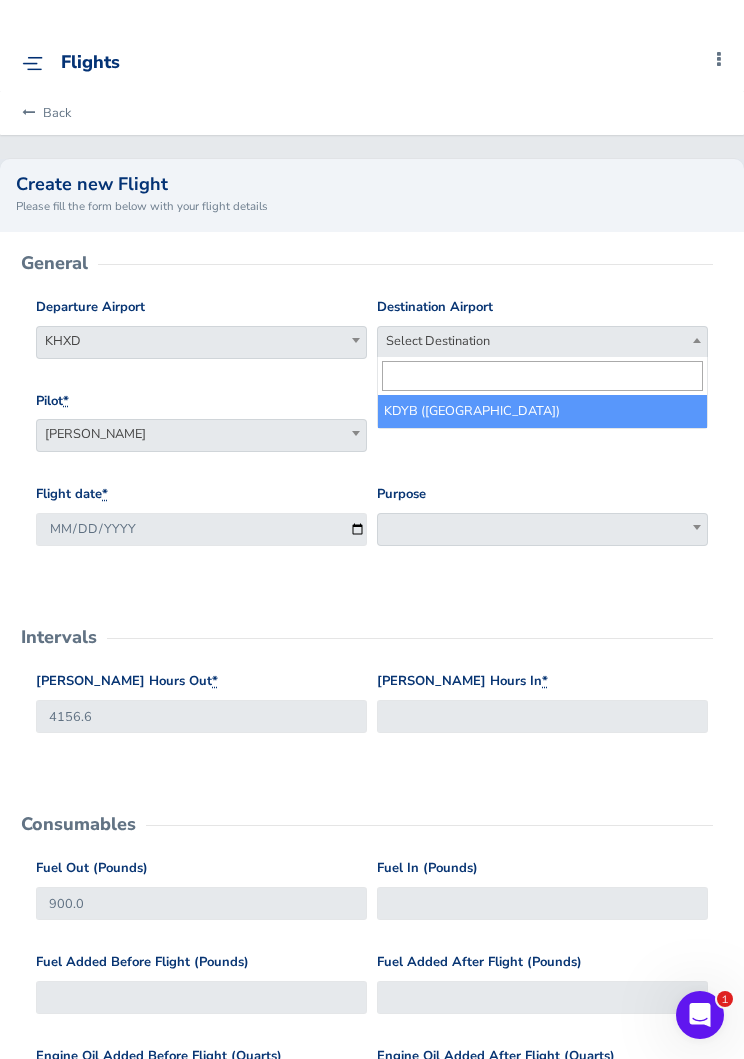 select on "KDYB" 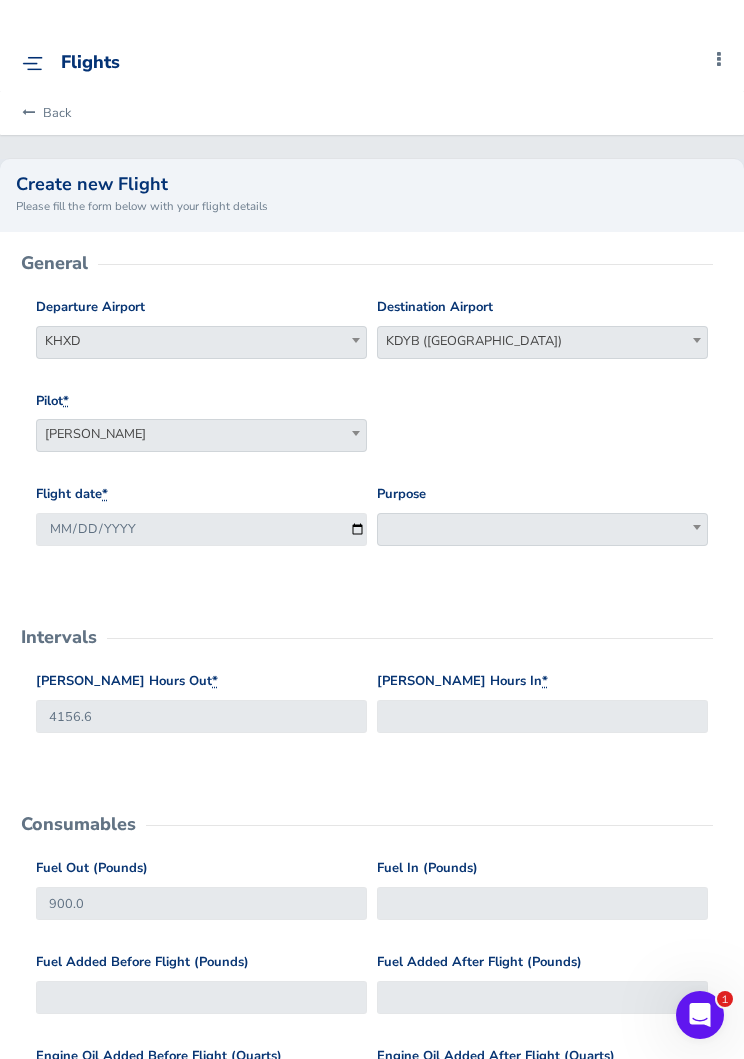 click at bounding box center [542, 529] 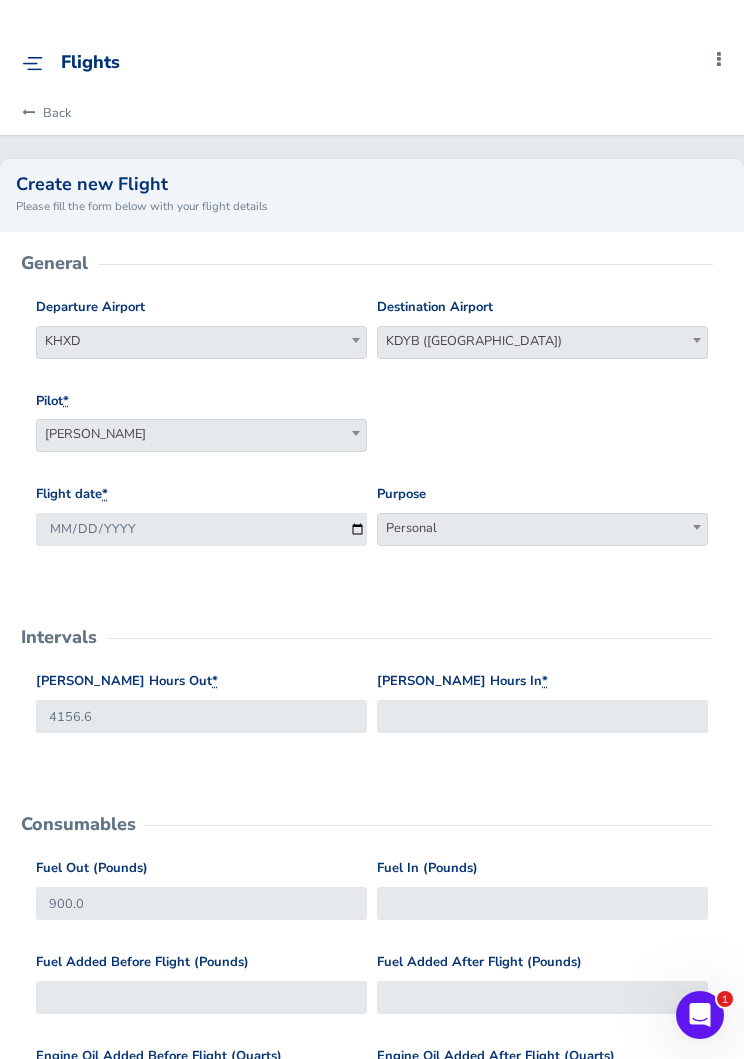 click on "Personal" at bounding box center (542, 529) 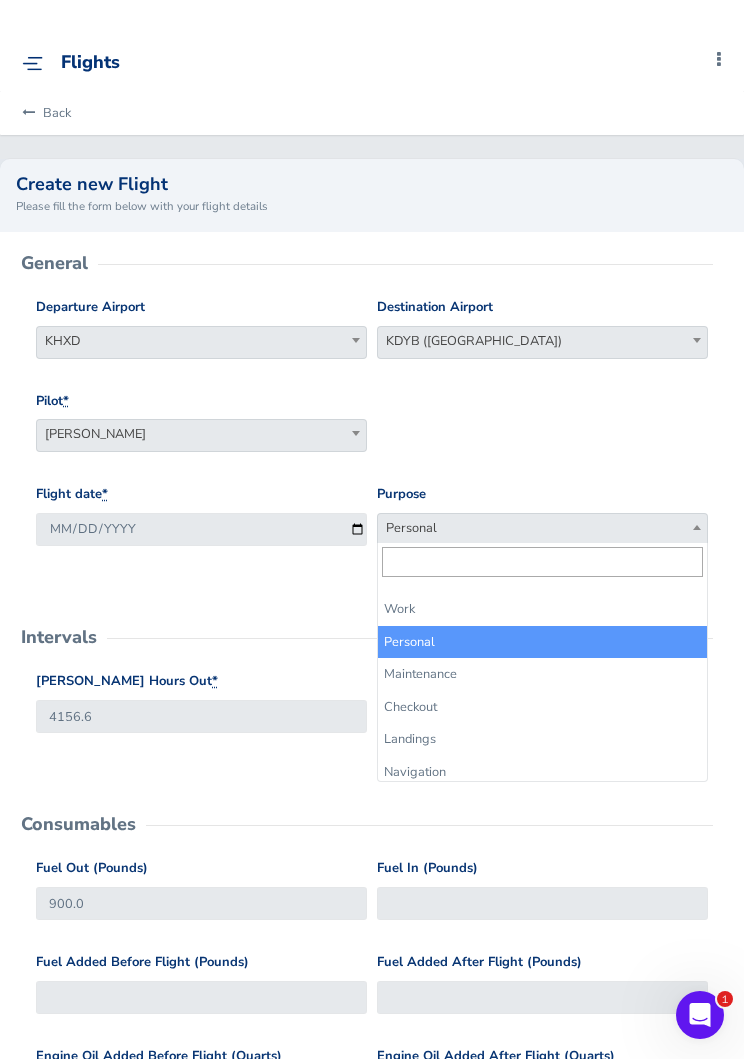 select on "Work" 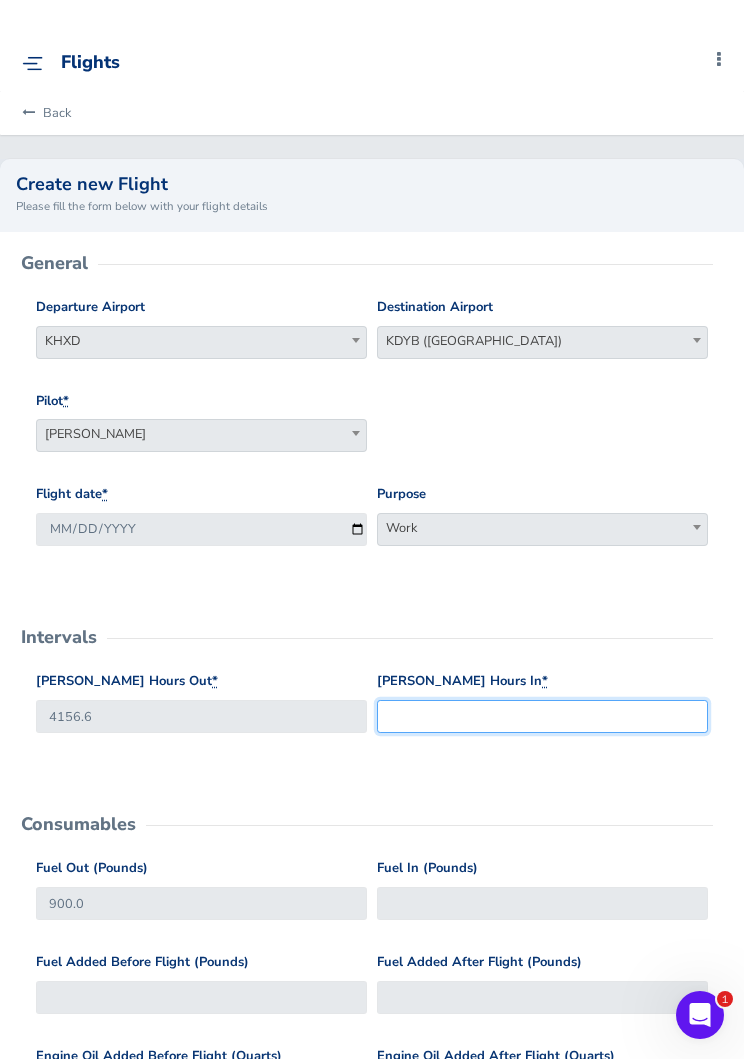 click on "Hobbs Hours In  *" at bounding box center [542, 716] 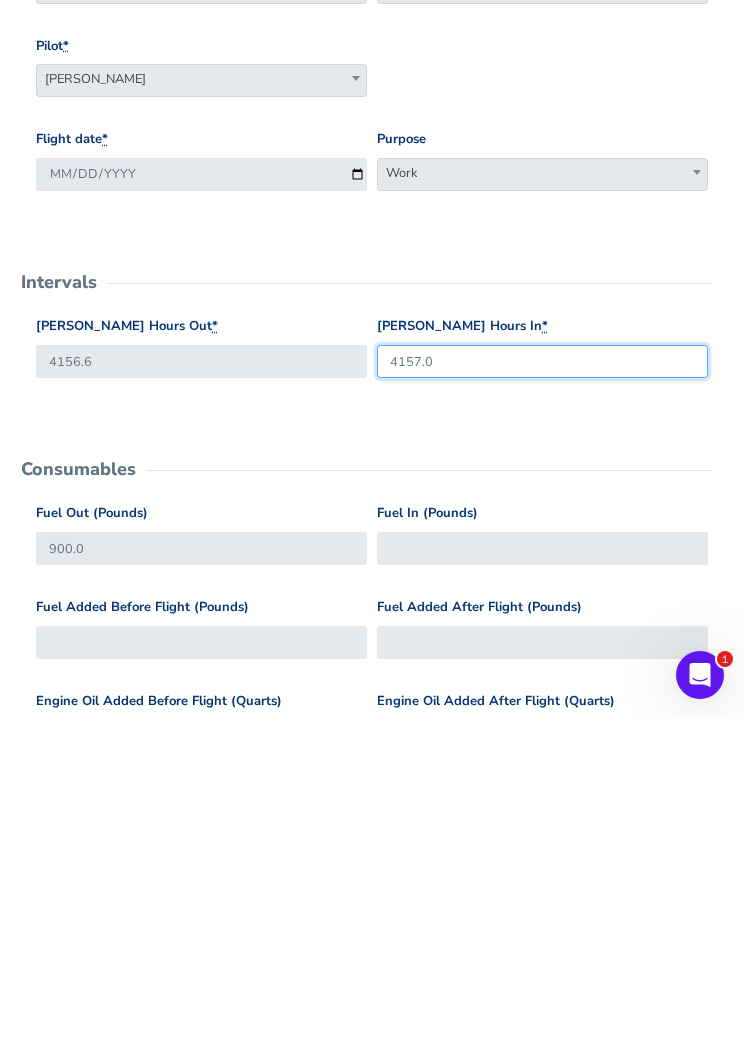 type on "4157.0" 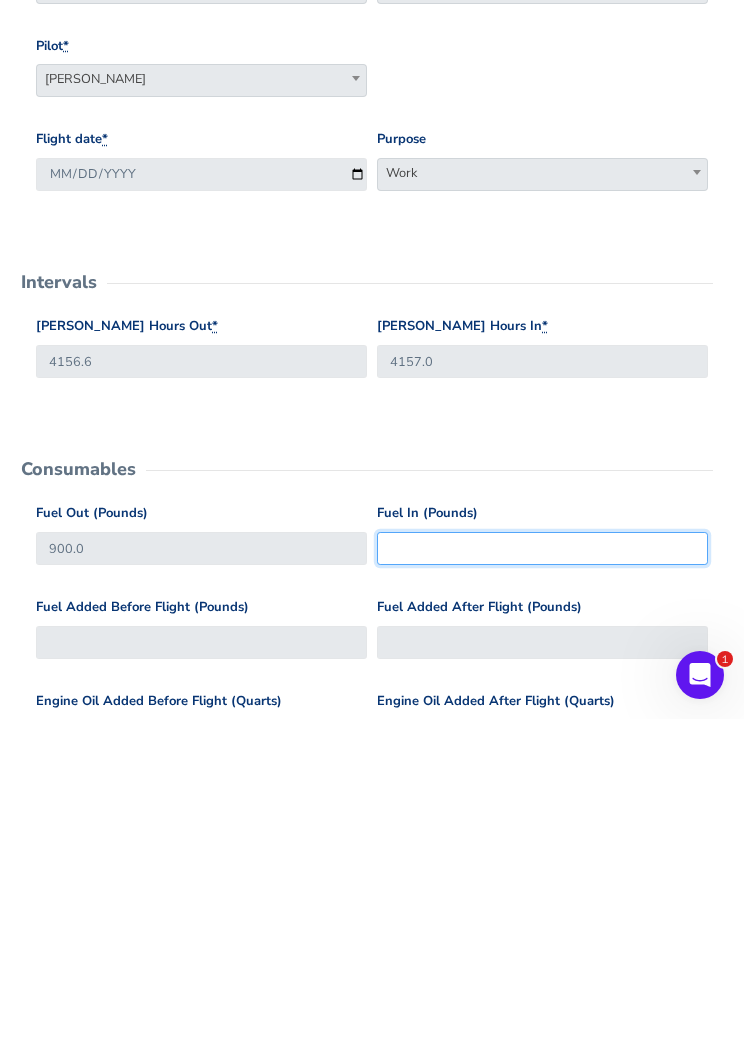 click on "Fuel In (Pounds)" at bounding box center [542, 888] 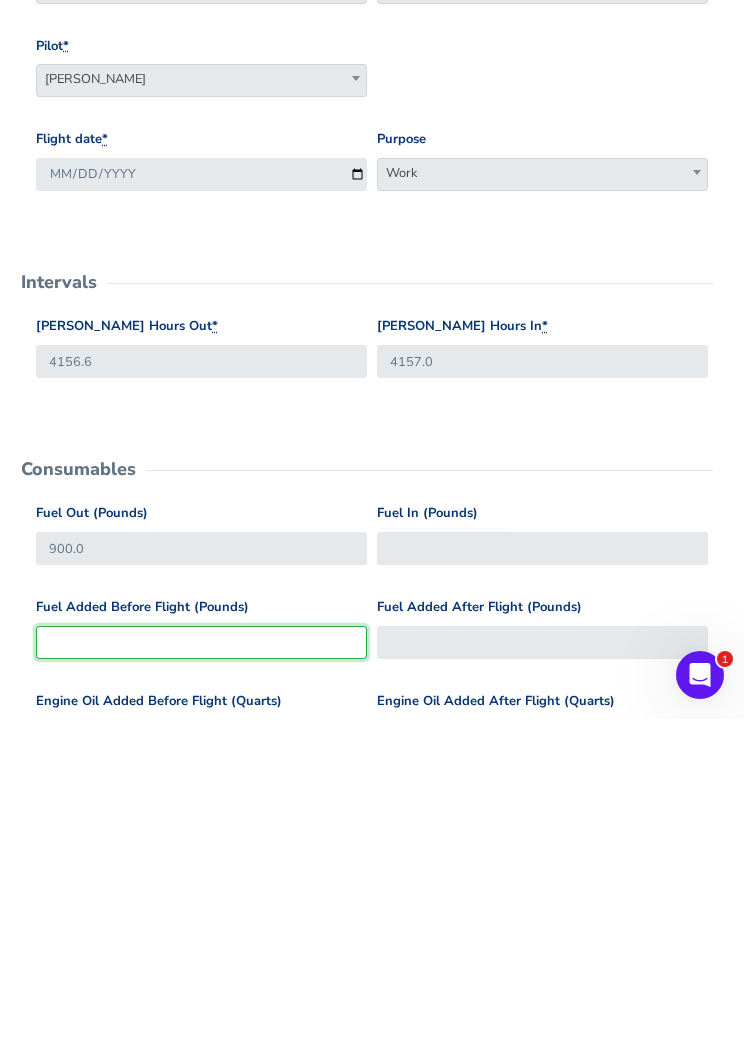 click on "Fuel Added Before Flight (Pounds)" at bounding box center [201, 982] 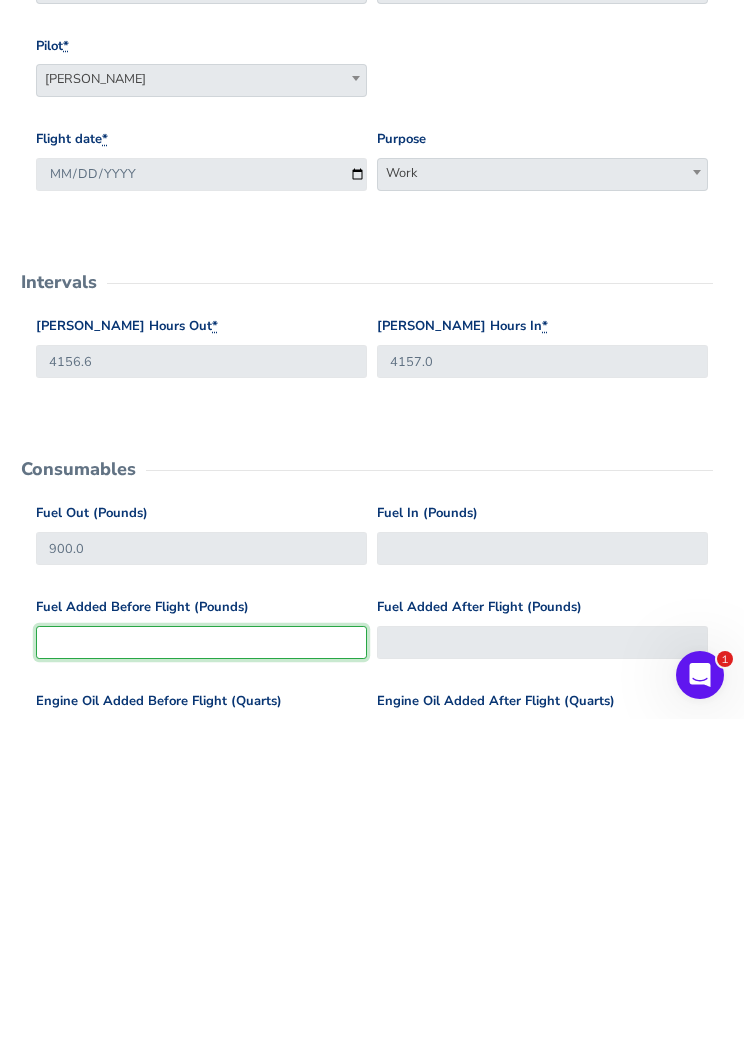 type on "6" 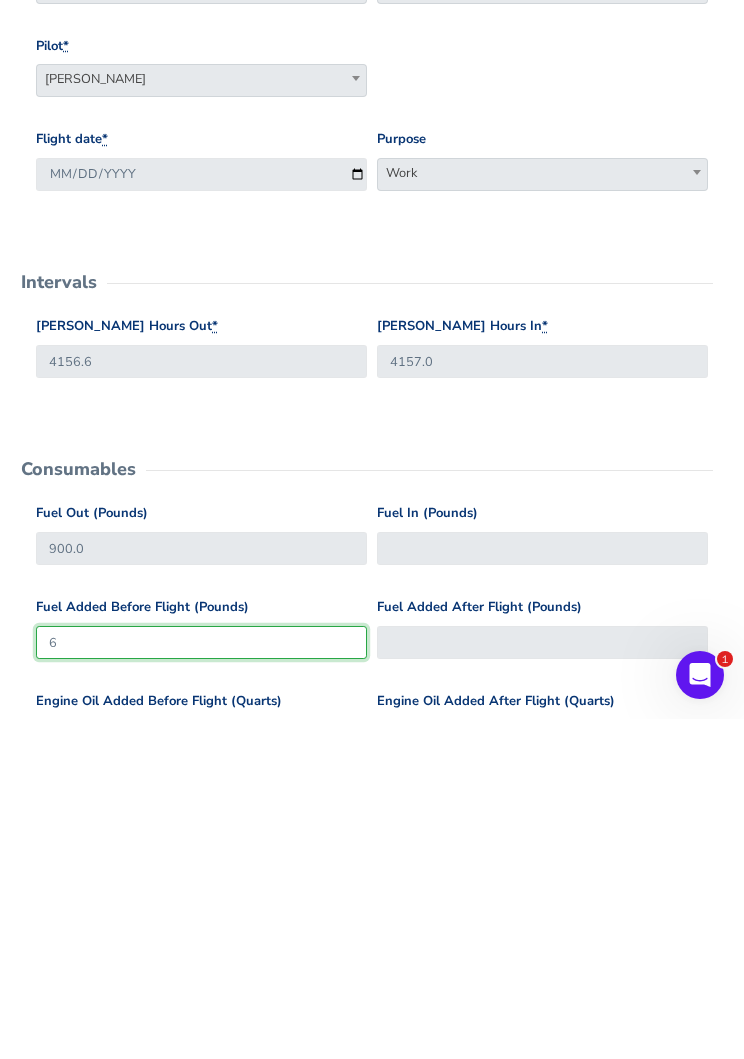 type on "906" 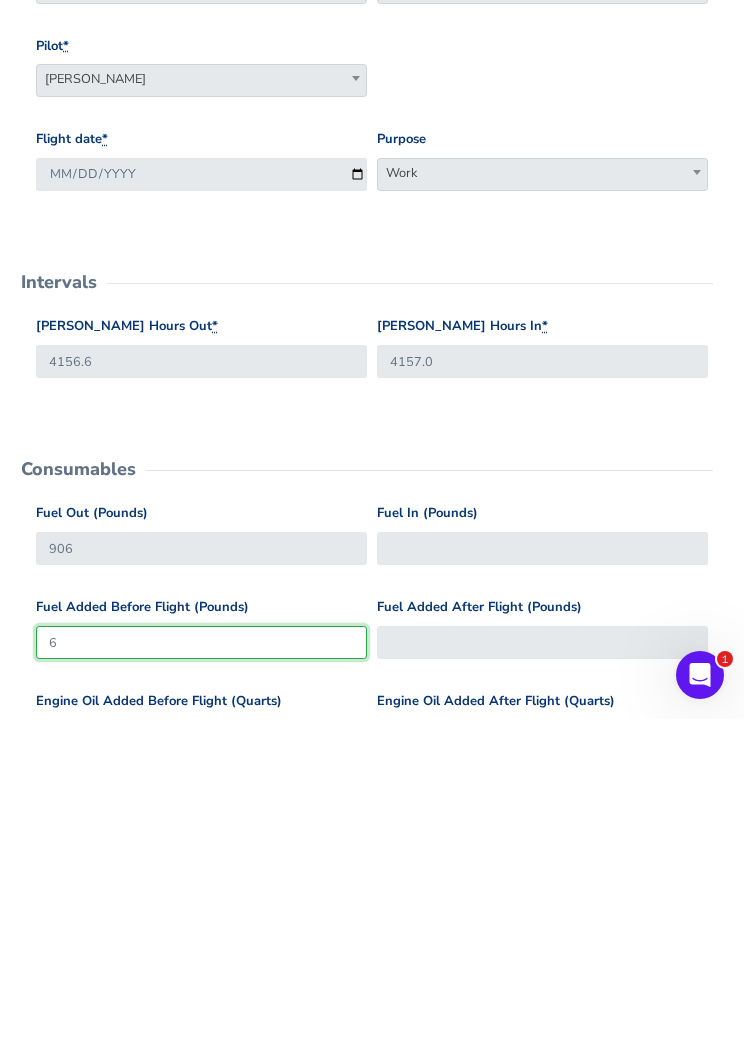 type on "60" 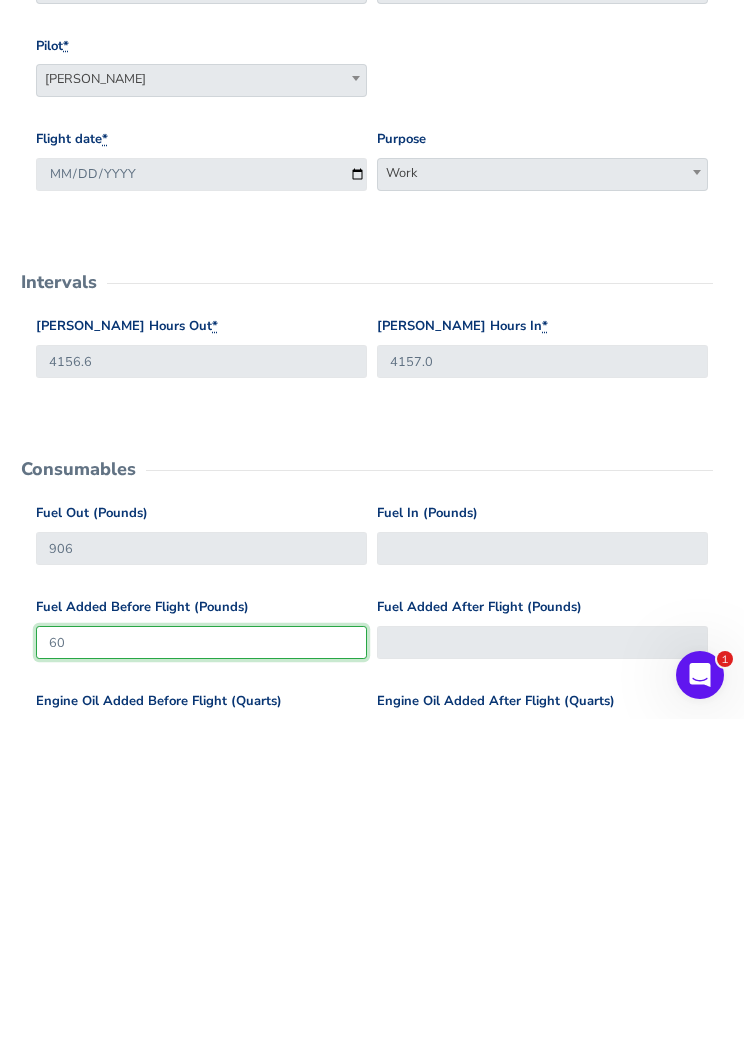 type on "960" 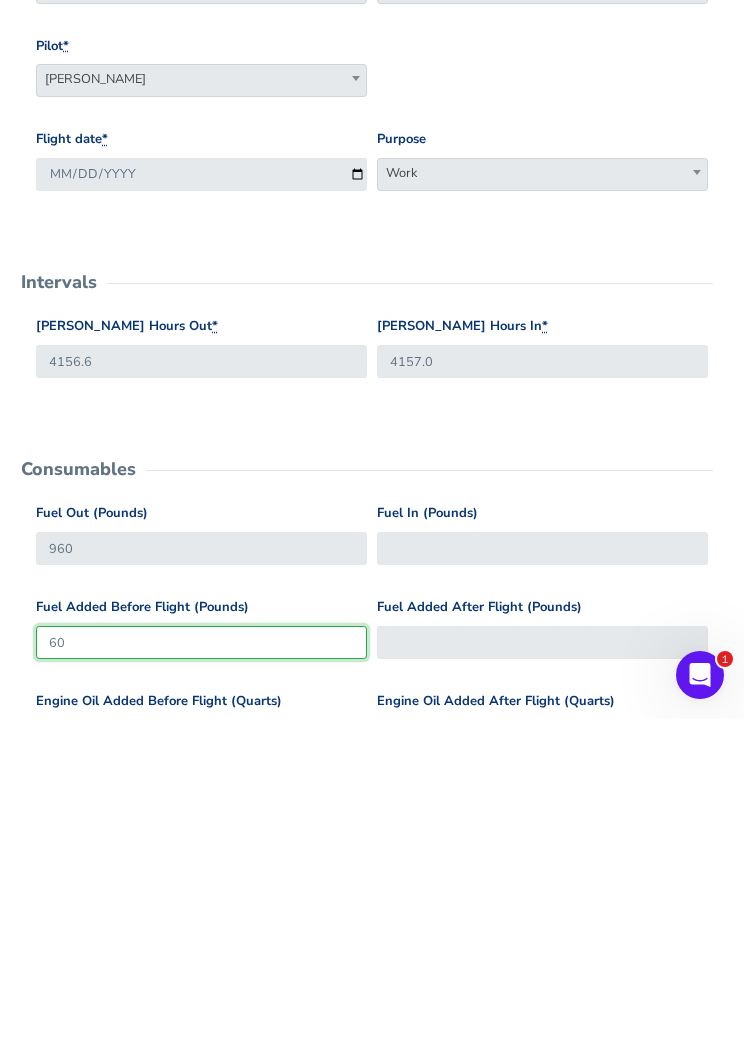 type on "600" 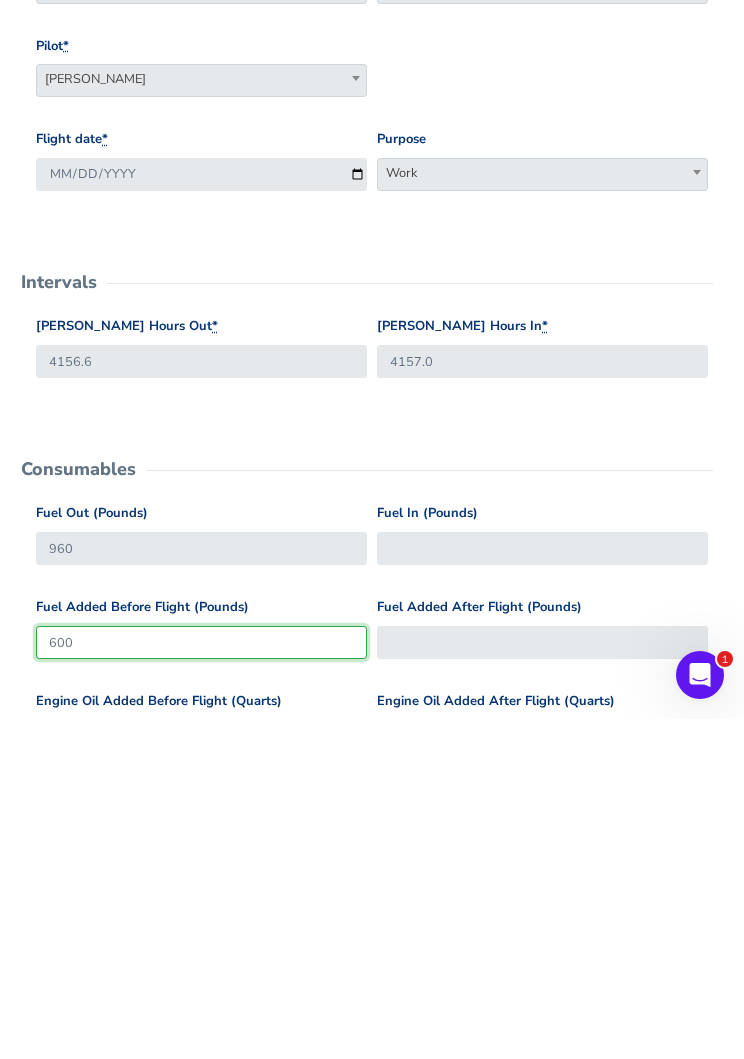 type on "1500" 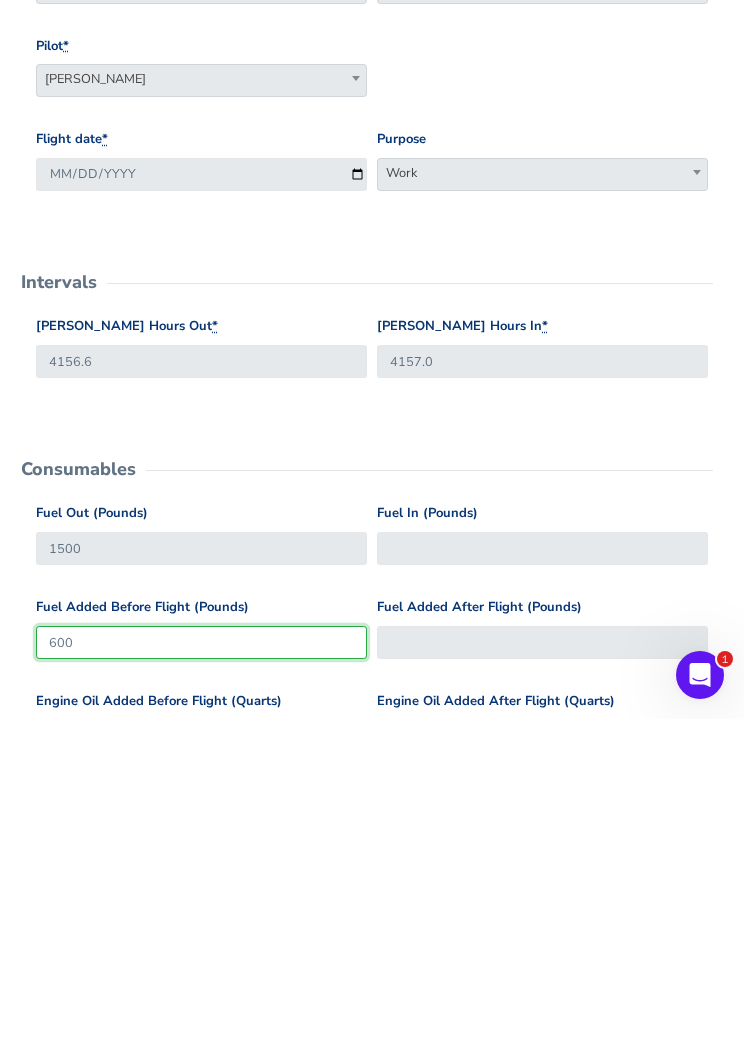 type on "60" 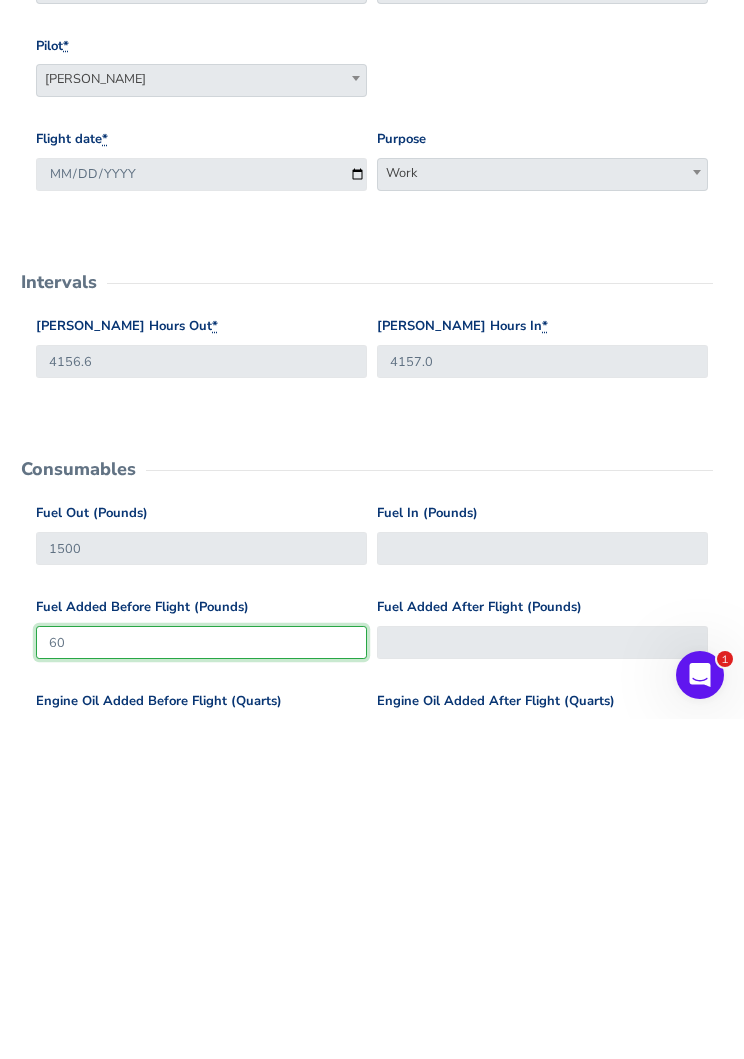 type on "960" 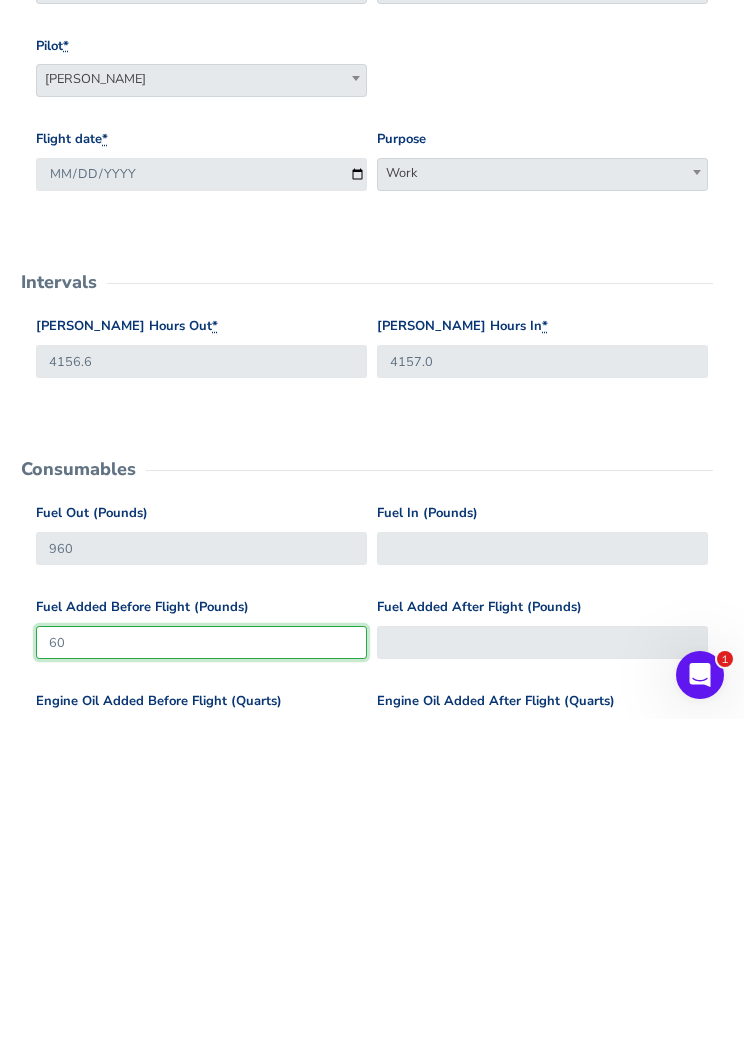 type on "6" 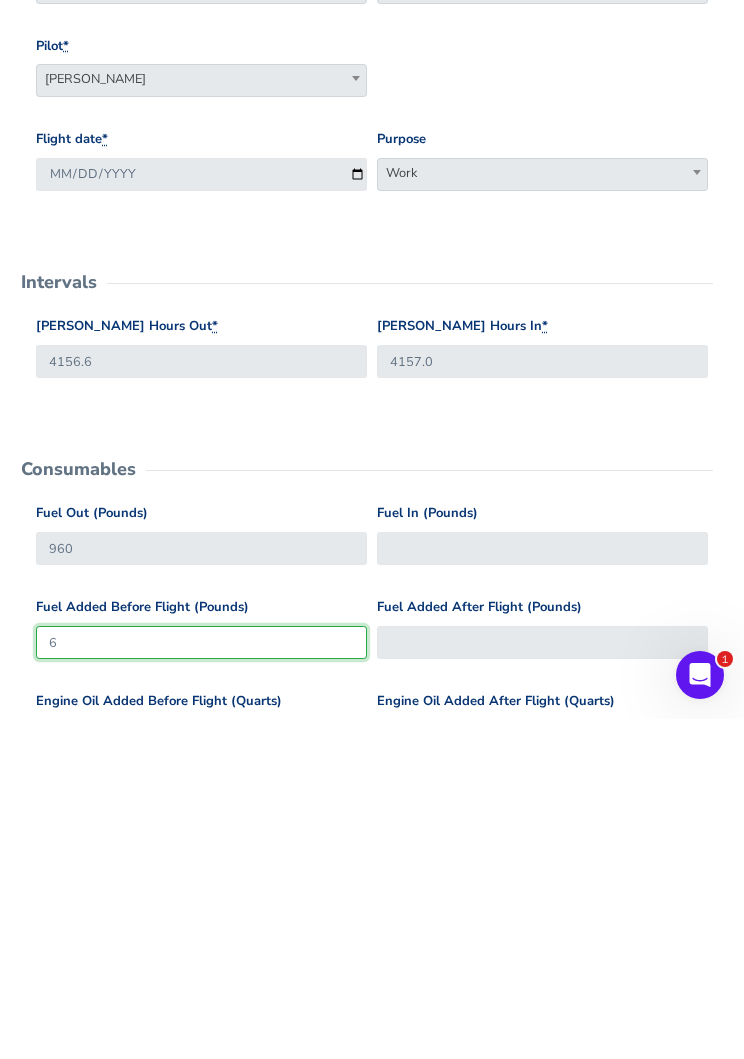 type on "906" 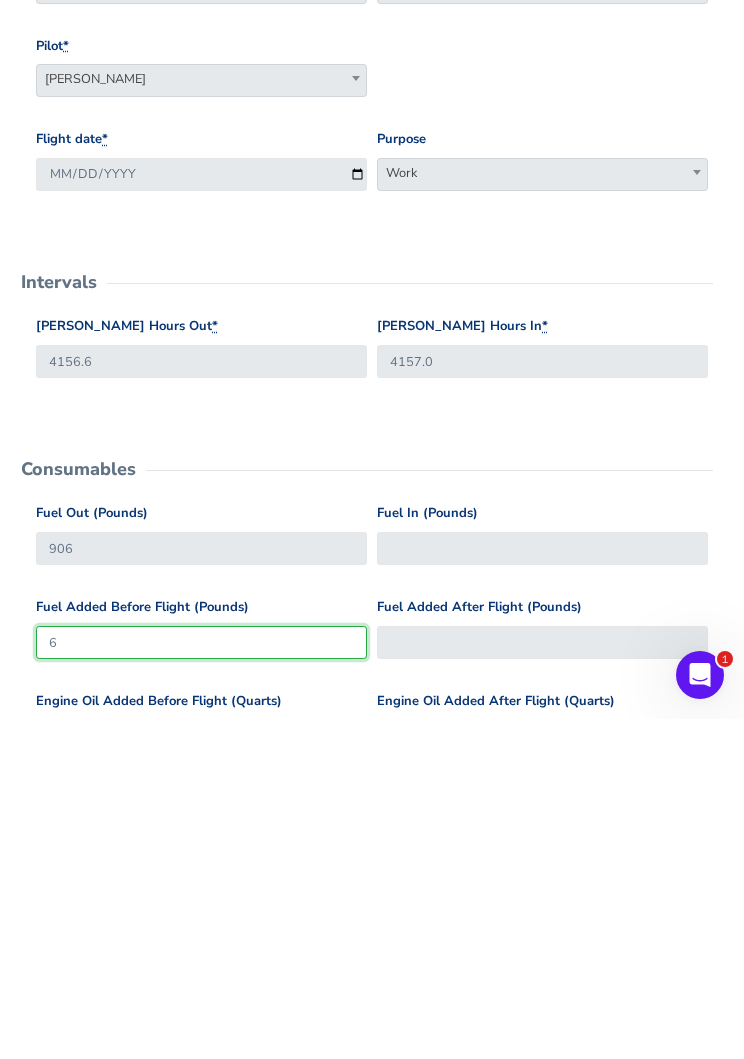type on "65" 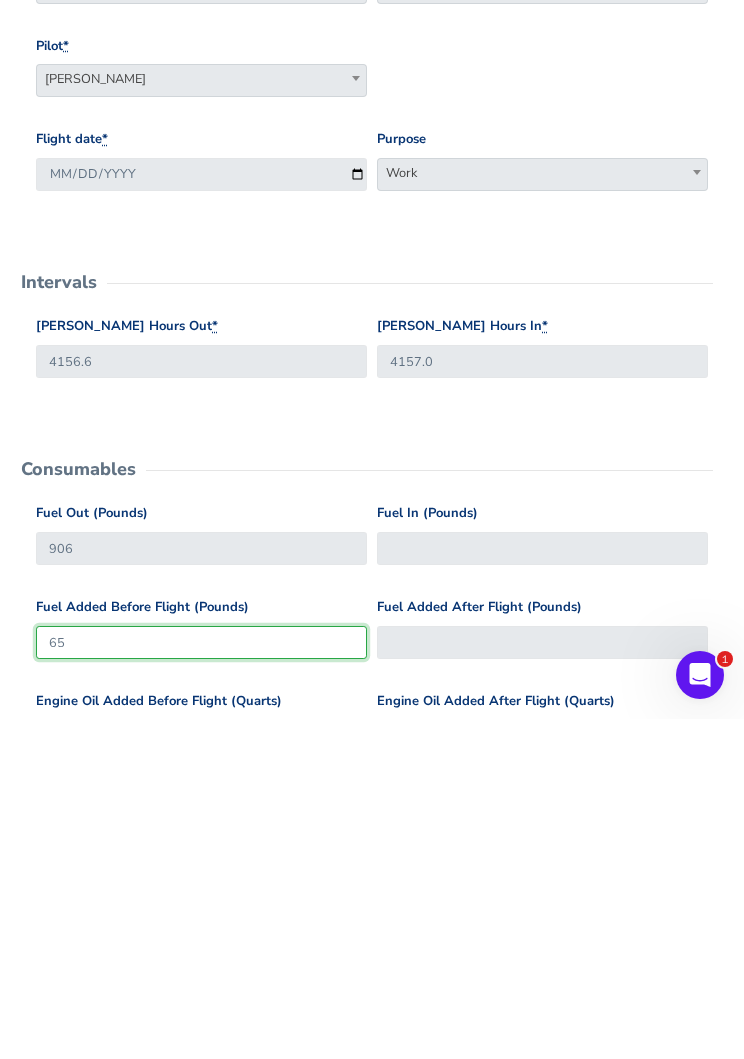 type on "965" 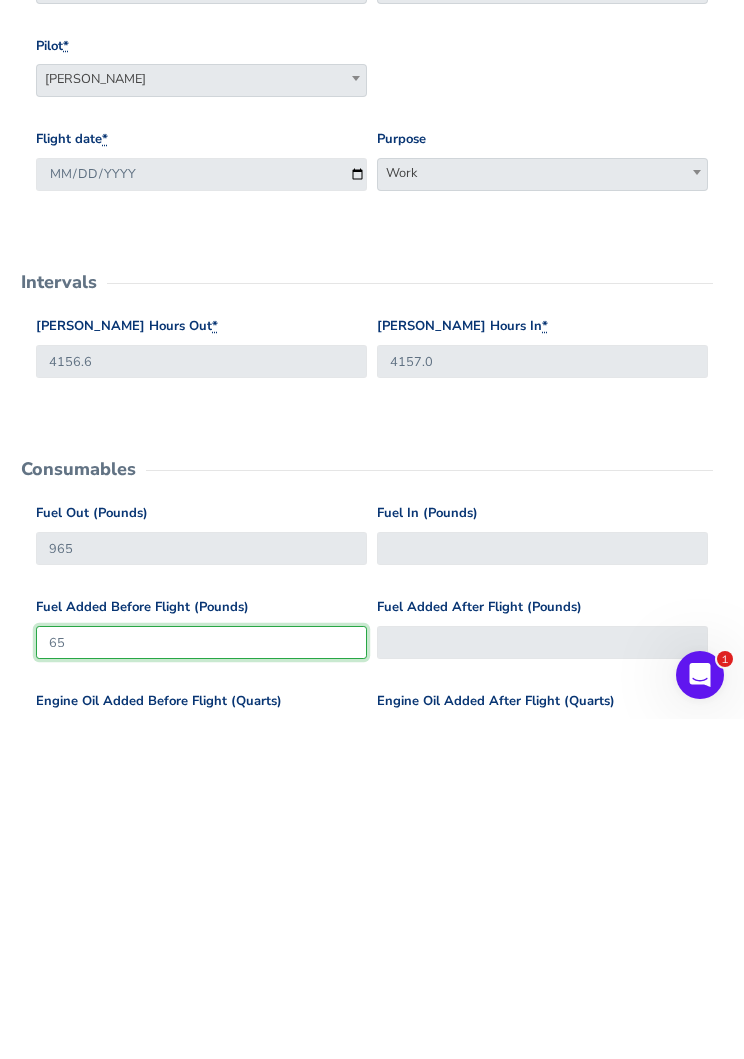 type on "650" 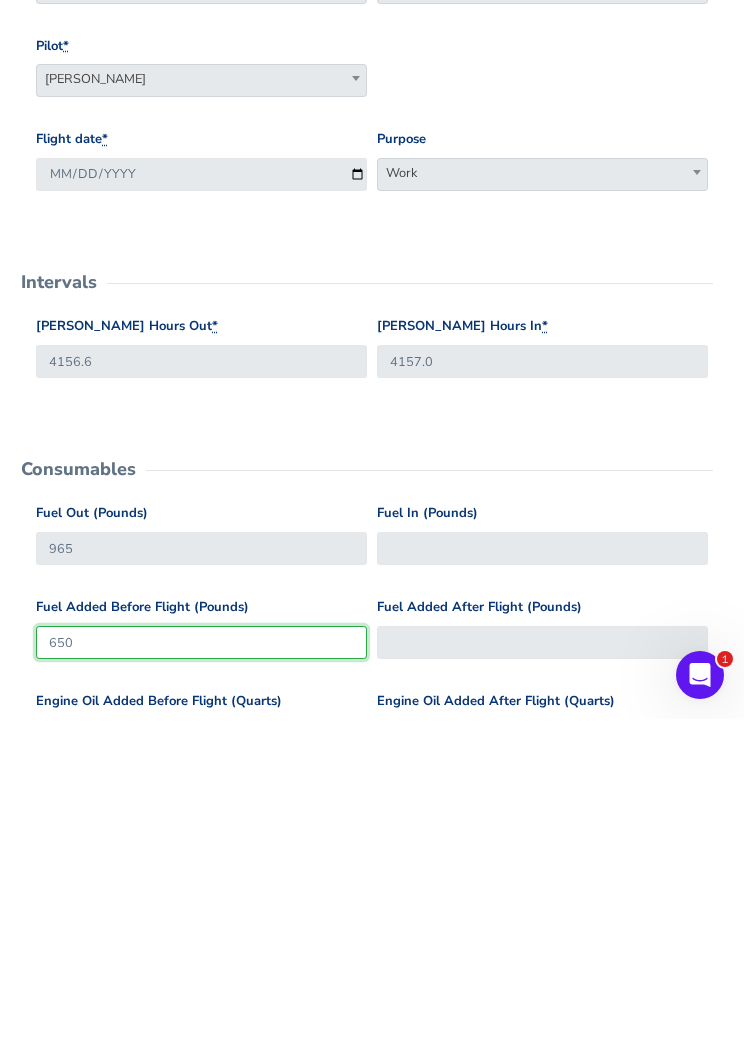 type on "1550" 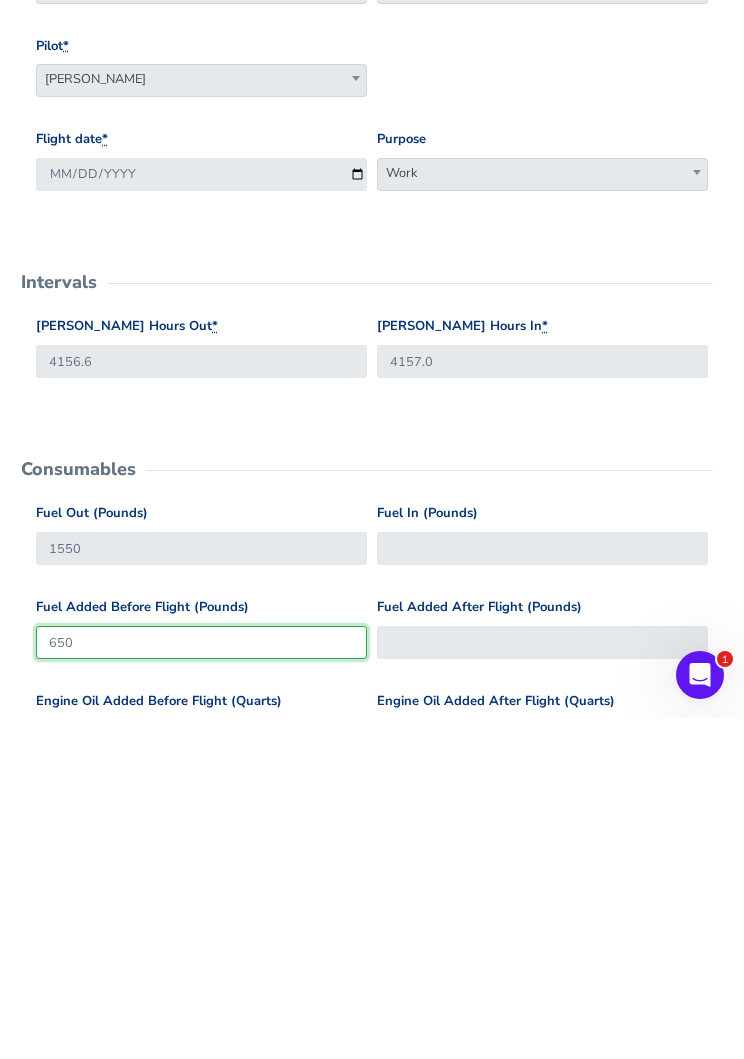 type on "650" 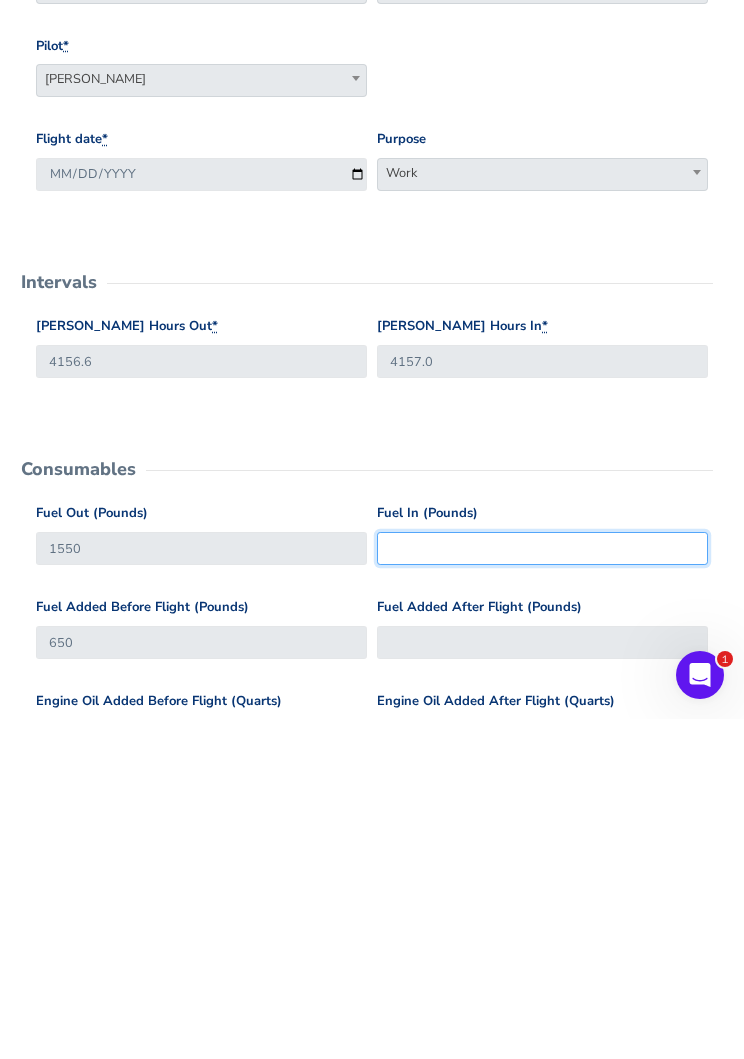 click on "Fuel In (Pounds)" at bounding box center [542, 888] 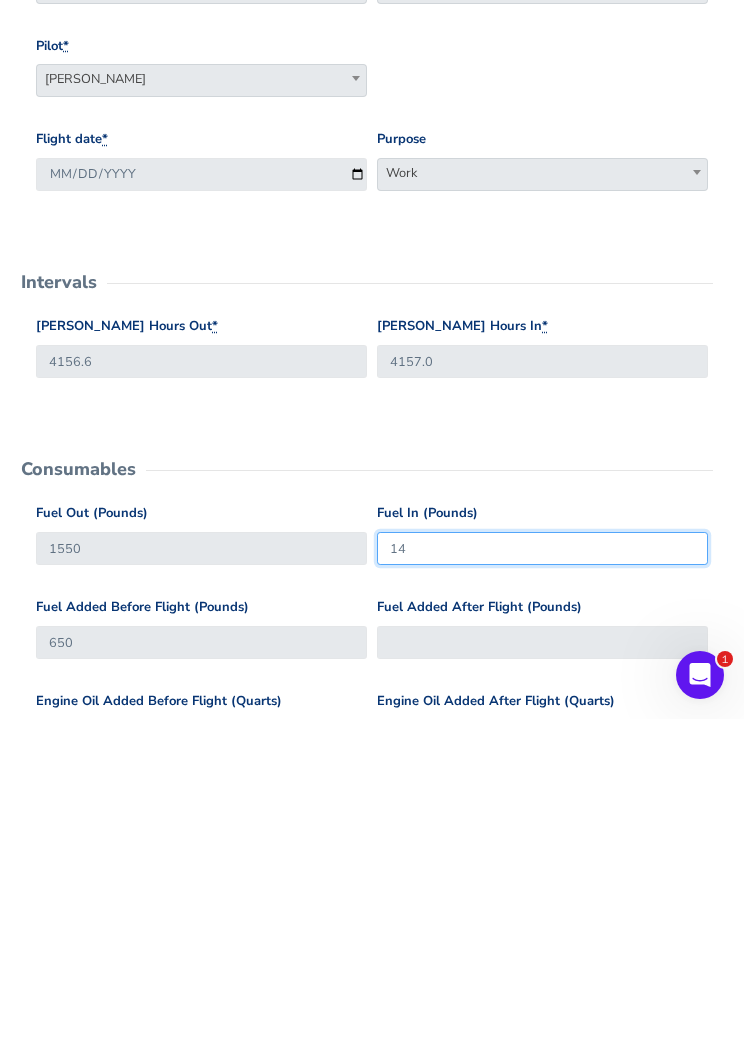 type on "1" 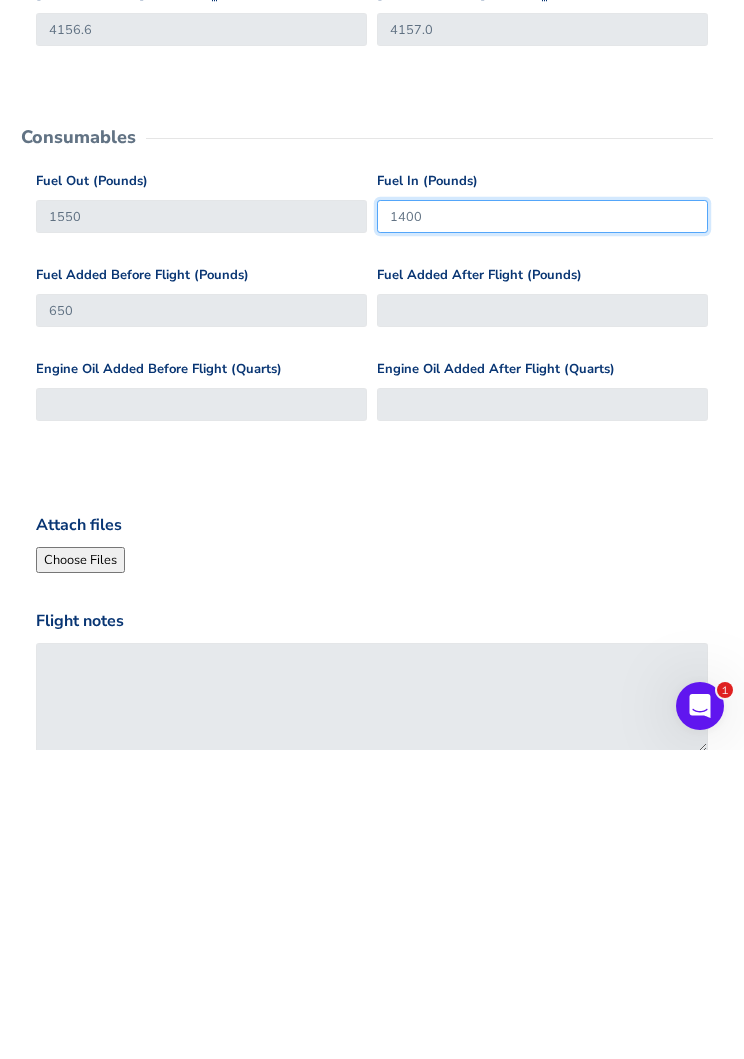 scroll, scrollTop: 495, scrollLeft: 0, axis: vertical 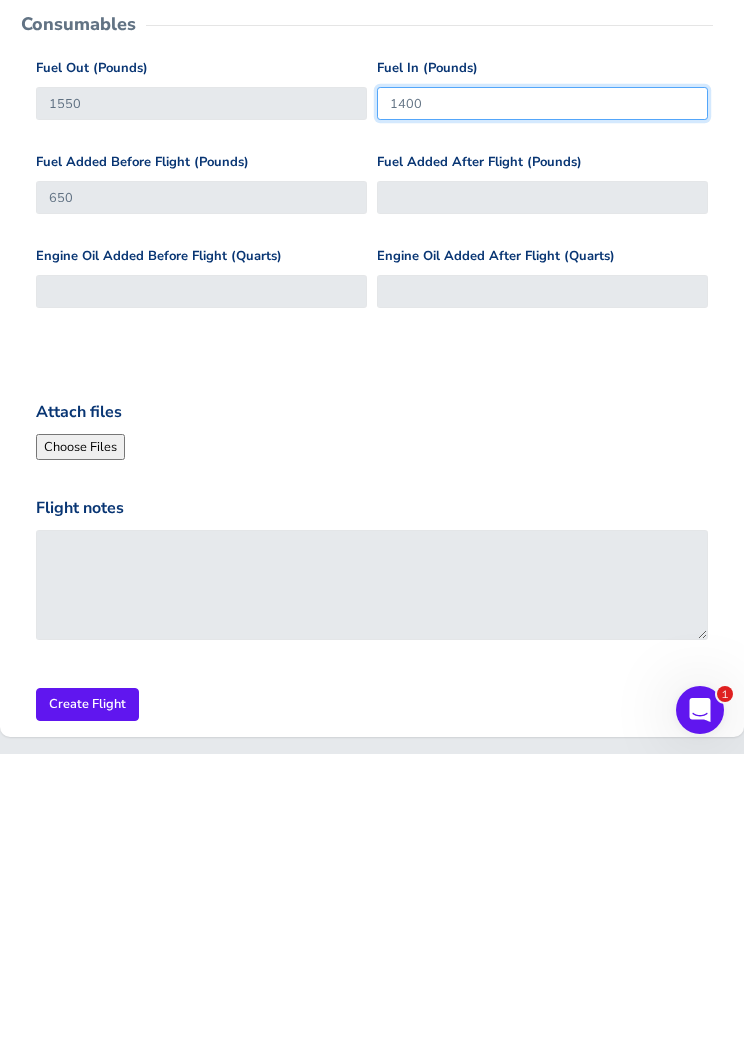 type on "1400" 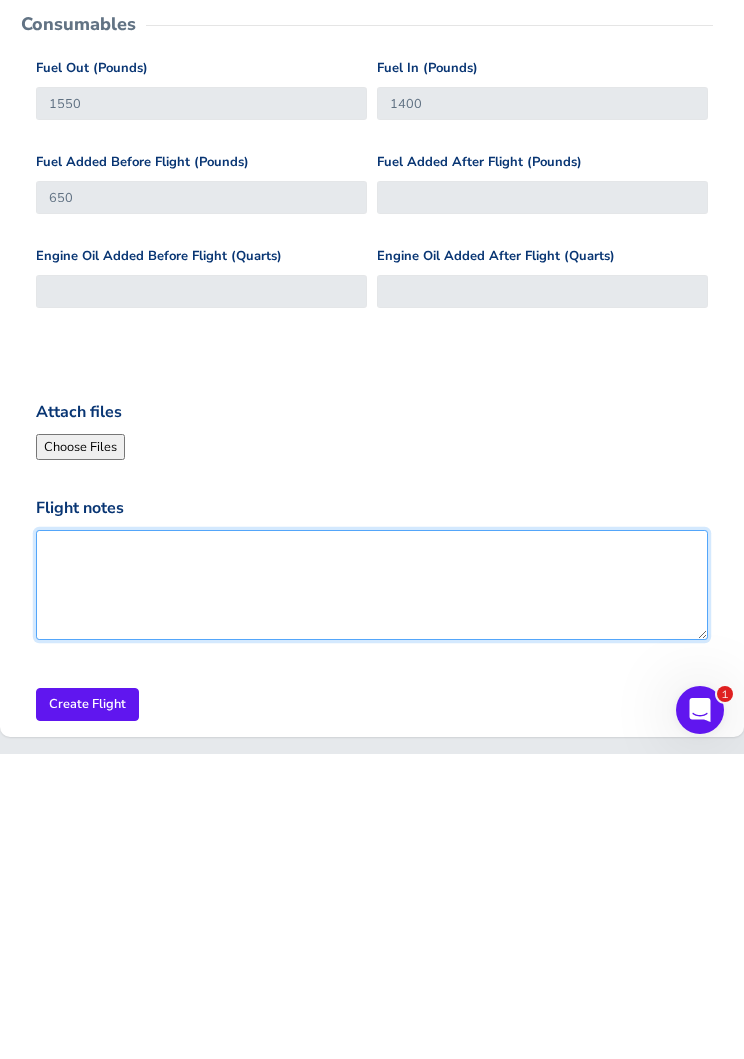 click on "Flight notes" at bounding box center [372, 890] 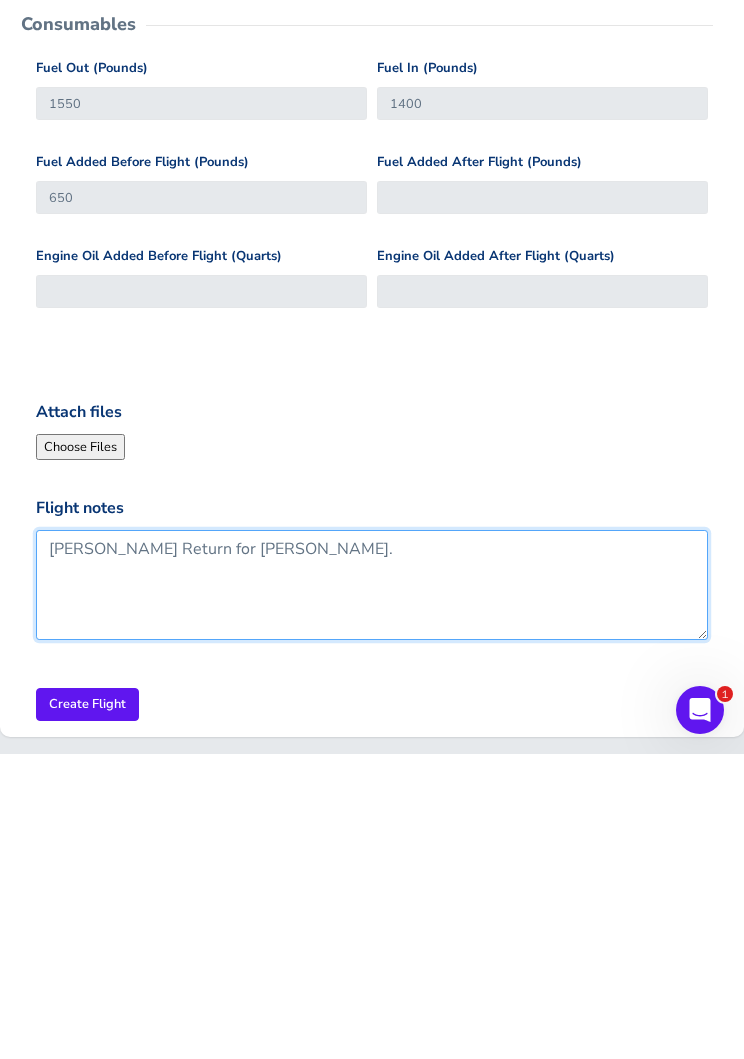 type on "[PERSON_NAME] Return for [PERSON_NAME]." 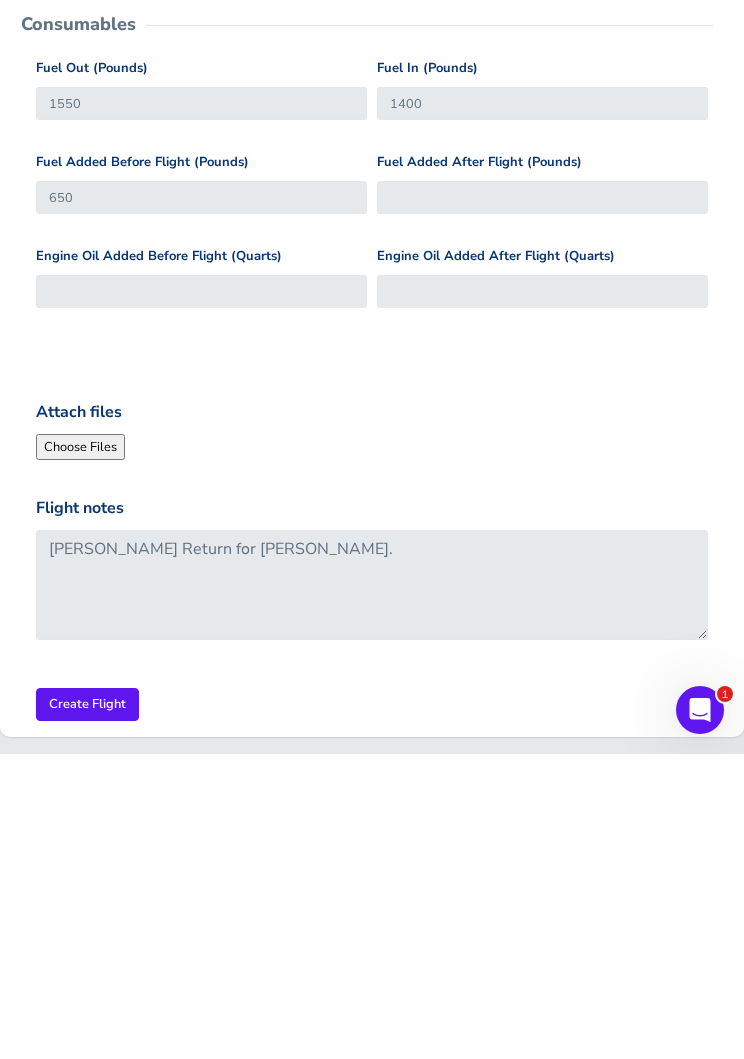 click on "Create Flight" at bounding box center (87, 1009) 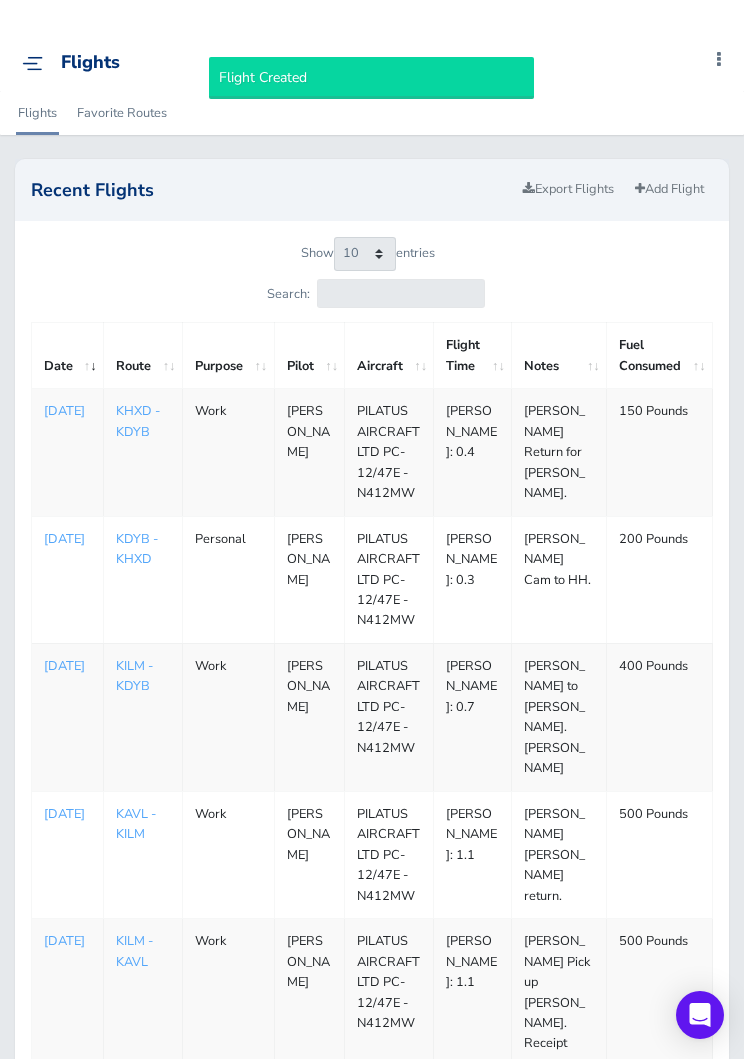 scroll, scrollTop: 0, scrollLeft: 0, axis: both 